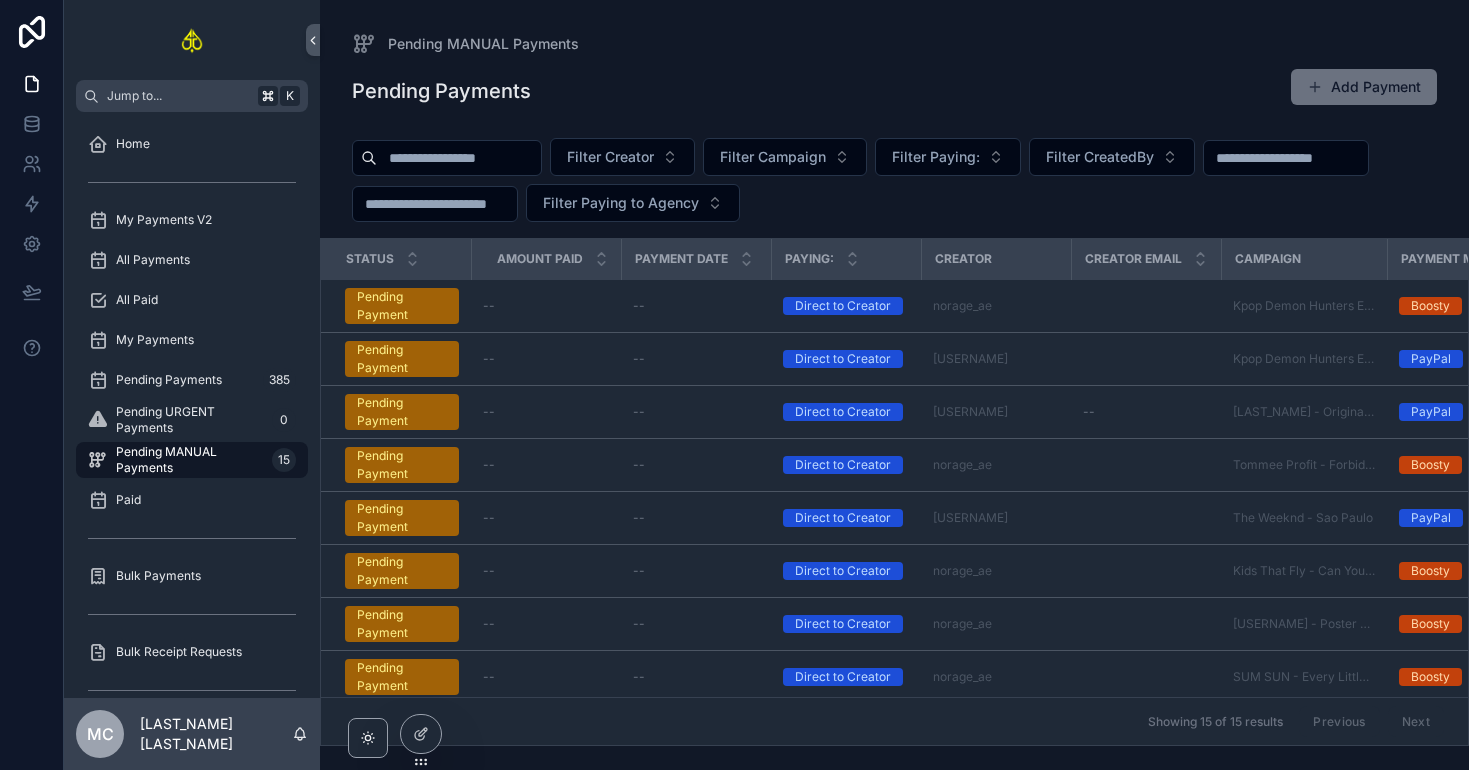scroll, scrollTop: 0, scrollLeft: 0, axis: both 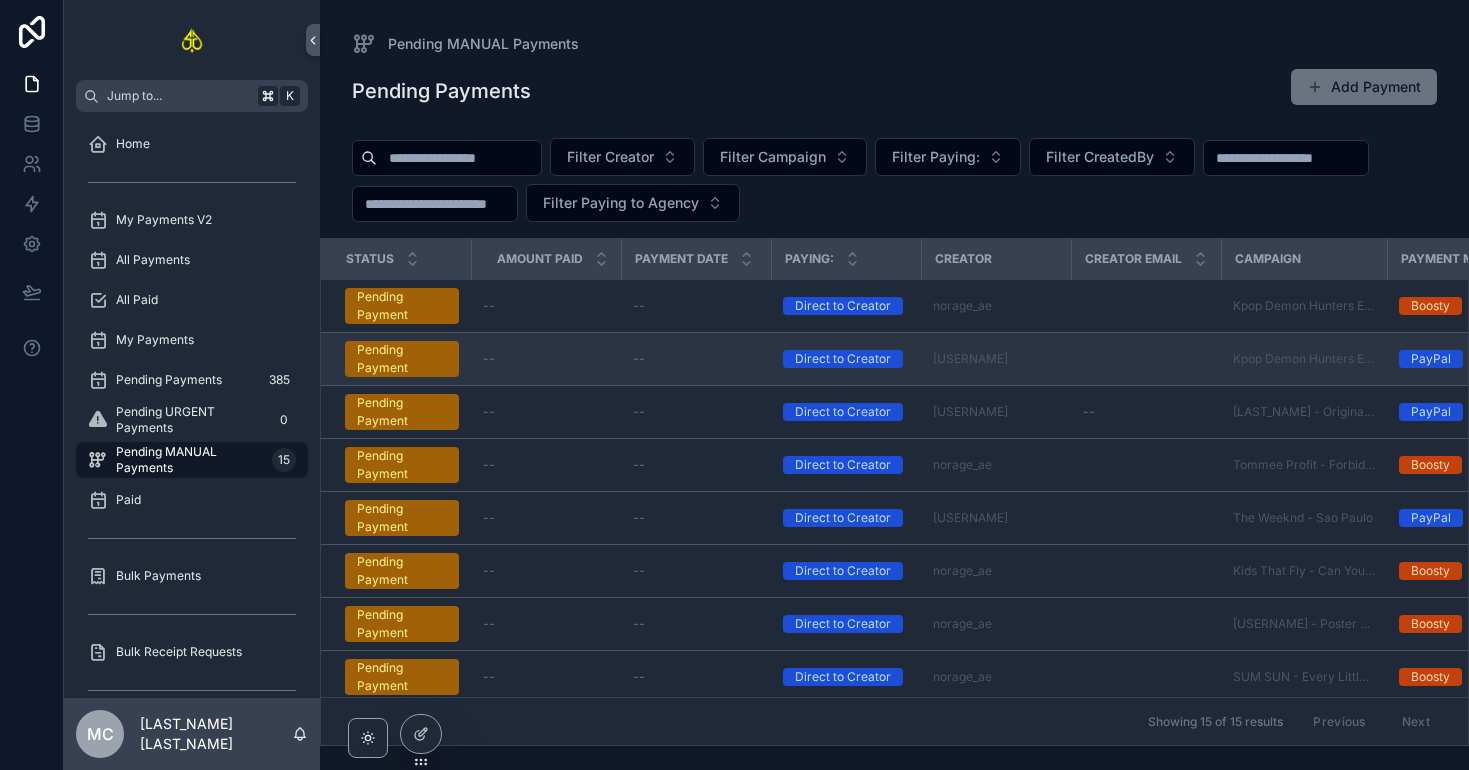 click on "[USERNAME]" at bounding box center (996, 359) 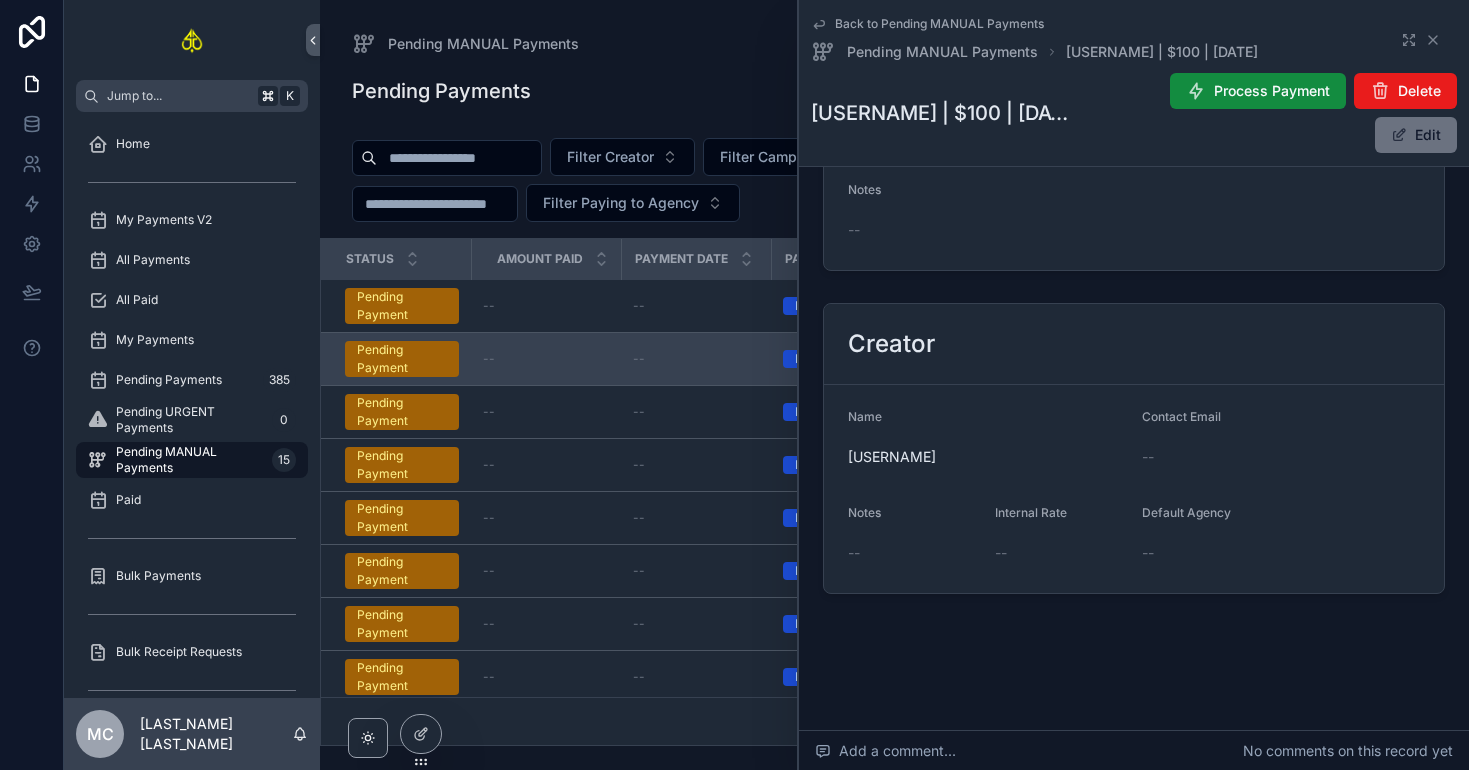 scroll, scrollTop: 0, scrollLeft: 0, axis: both 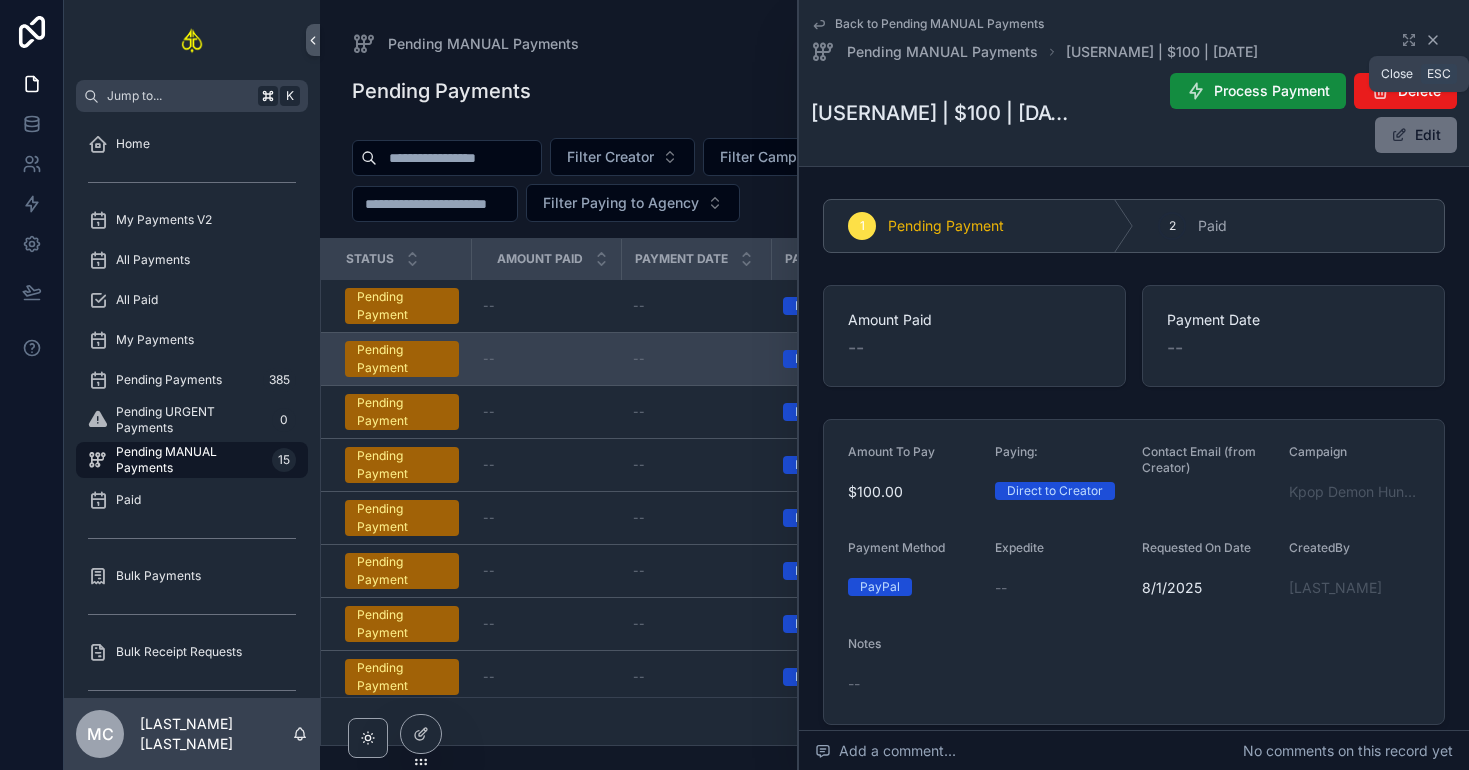 click 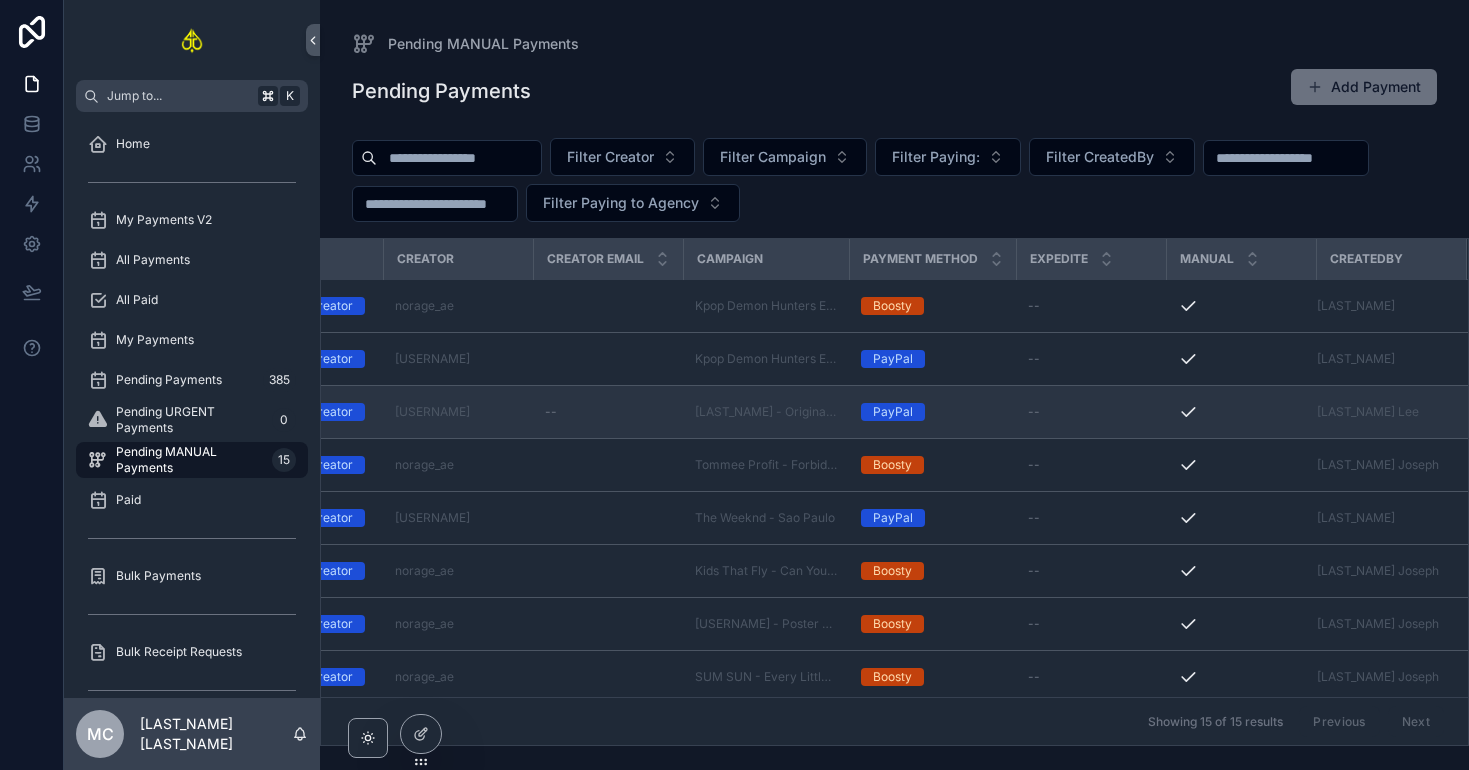 scroll, scrollTop: 0, scrollLeft: 0, axis: both 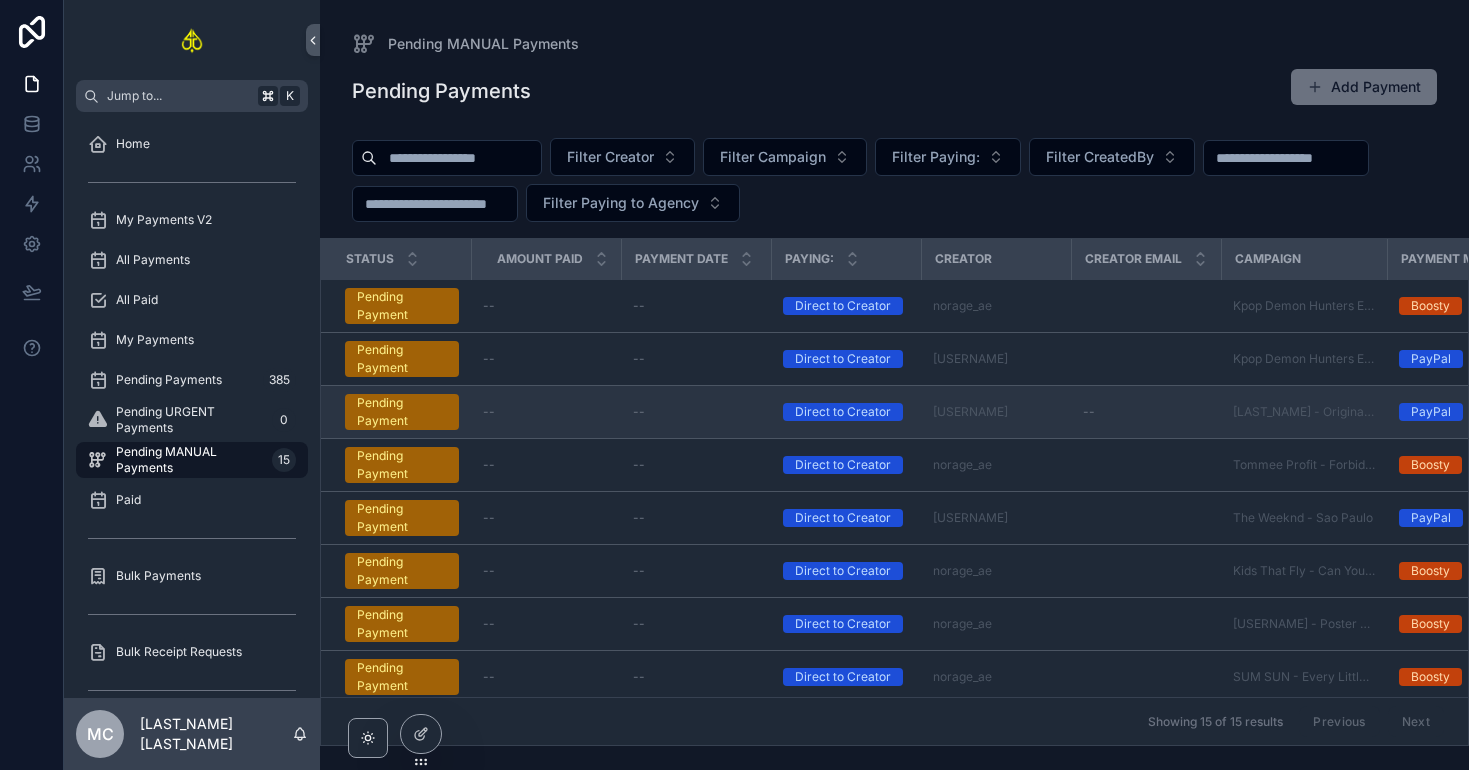 click on "--" at bounding box center [1146, 412] 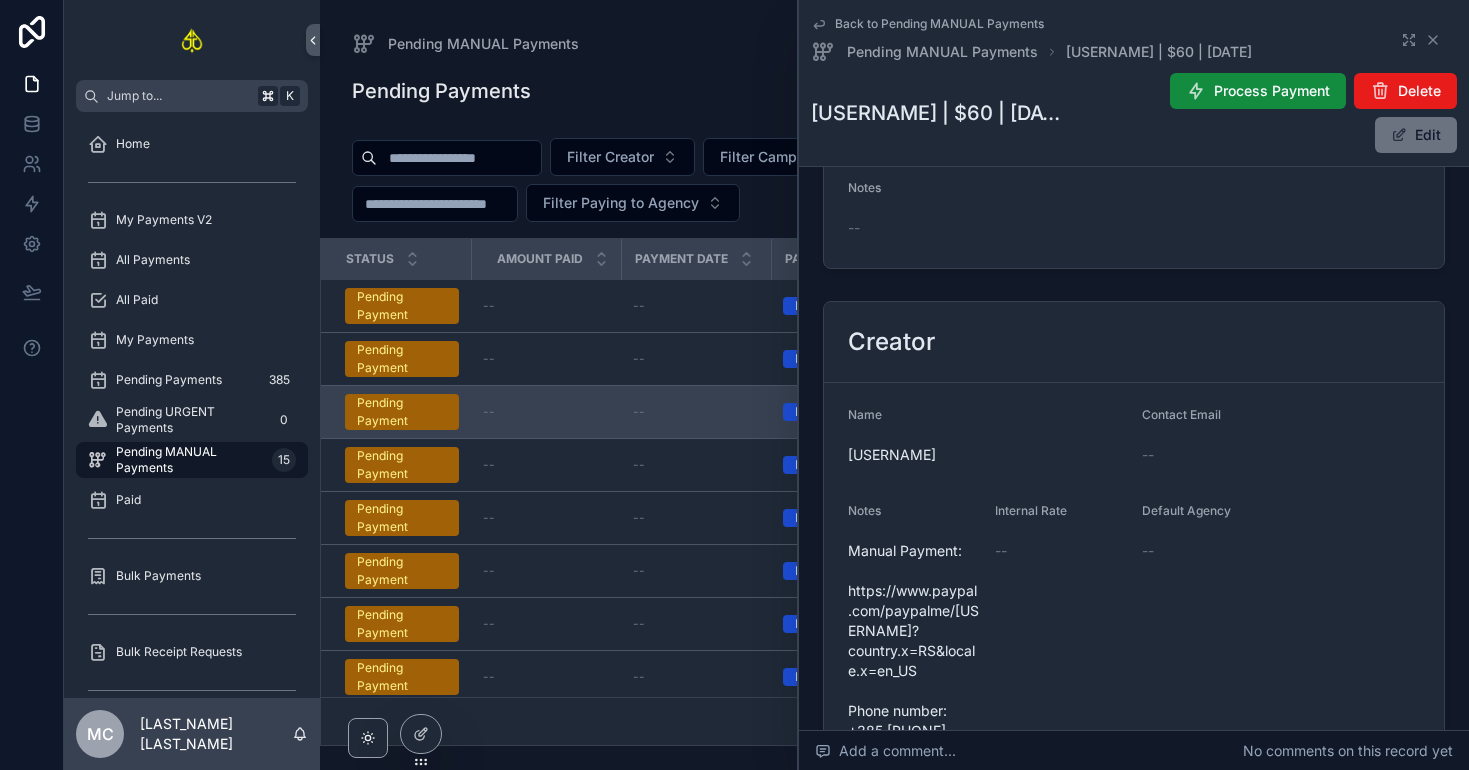 scroll, scrollTop: 500, scrollLeft: 0, axis: vertical 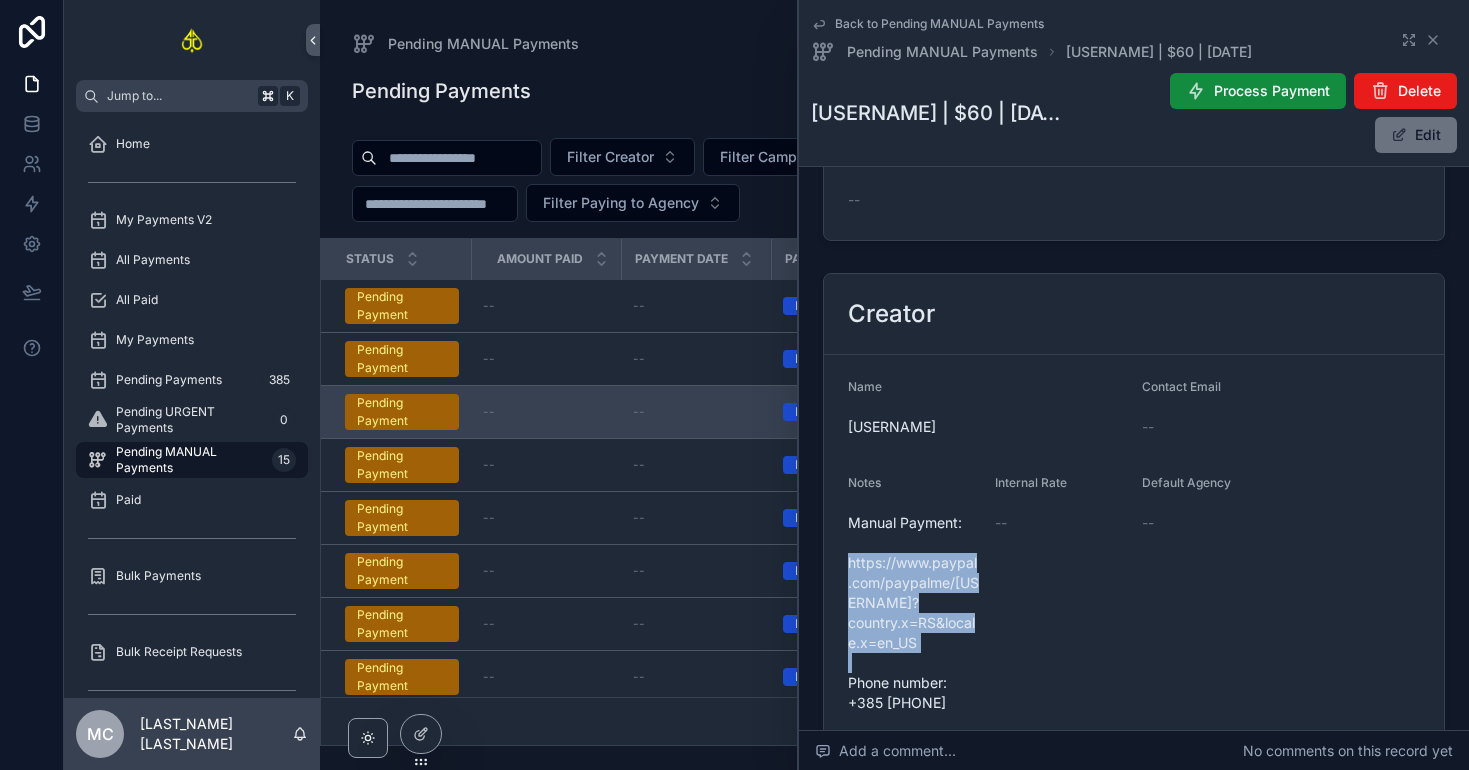 drag, startPoint x: 946, startPoint y: 642, endPoint x: 846, endPoint y: 561, distance: 128.68954 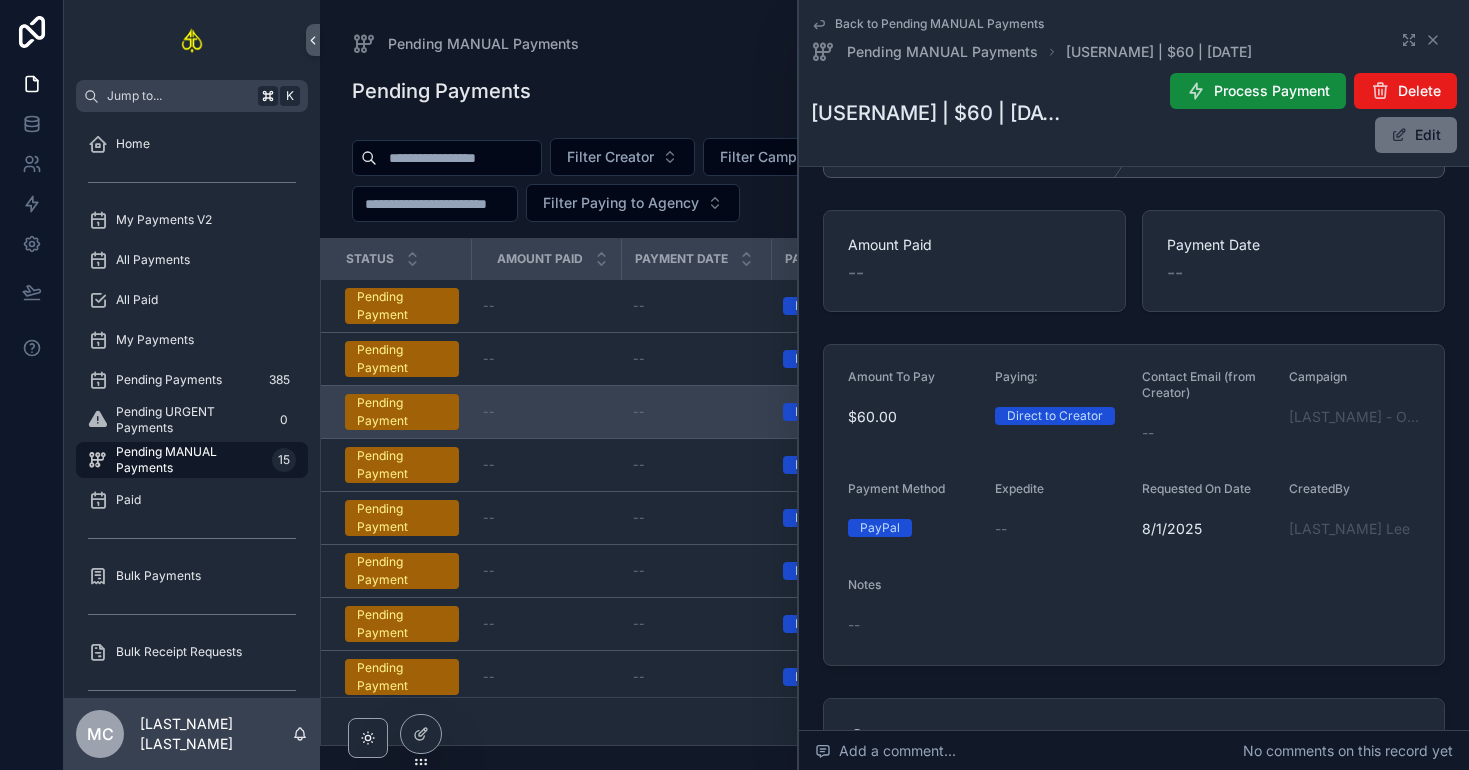 scroll, scrollTop: 0, scrollLeft: 0, axis: both 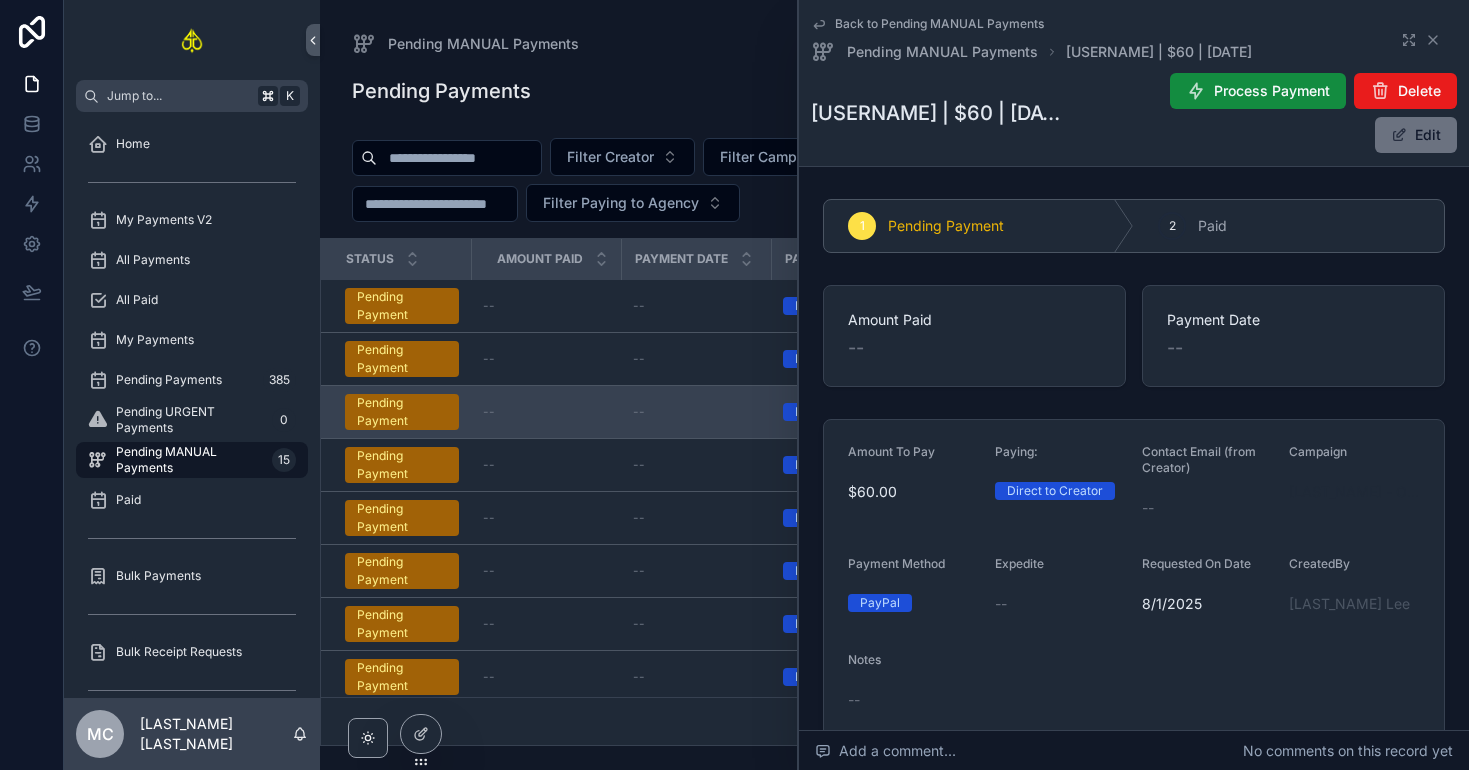 click on "[LAST_NAME] - Original Sound" at bounding box center (1354, 492) 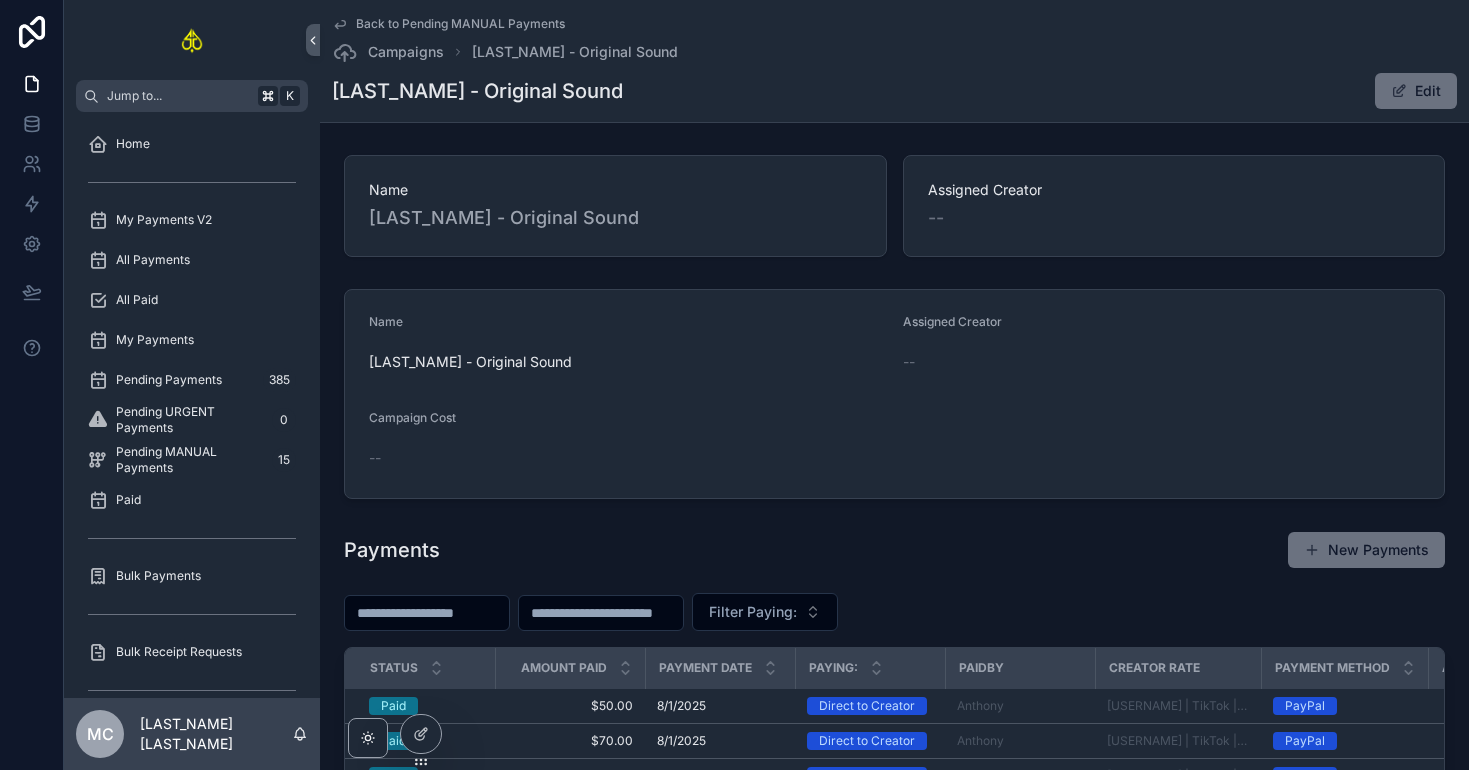 drag, startPoint x: 332, startPoint y: 90, endPoint x: 666, endPoint y: 93, distance: 334.01346 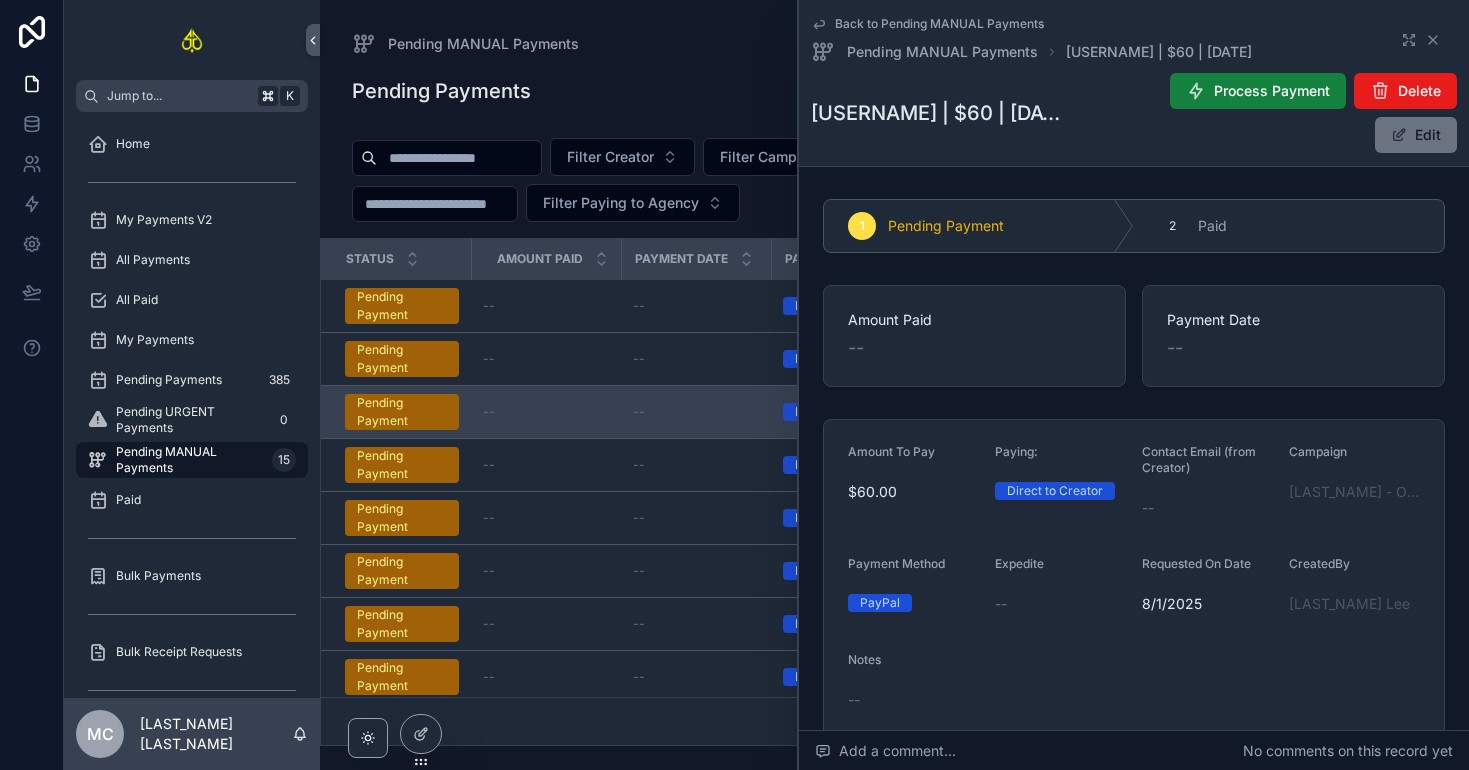 click on "Process Payment" at bounding box center [1272, 91] 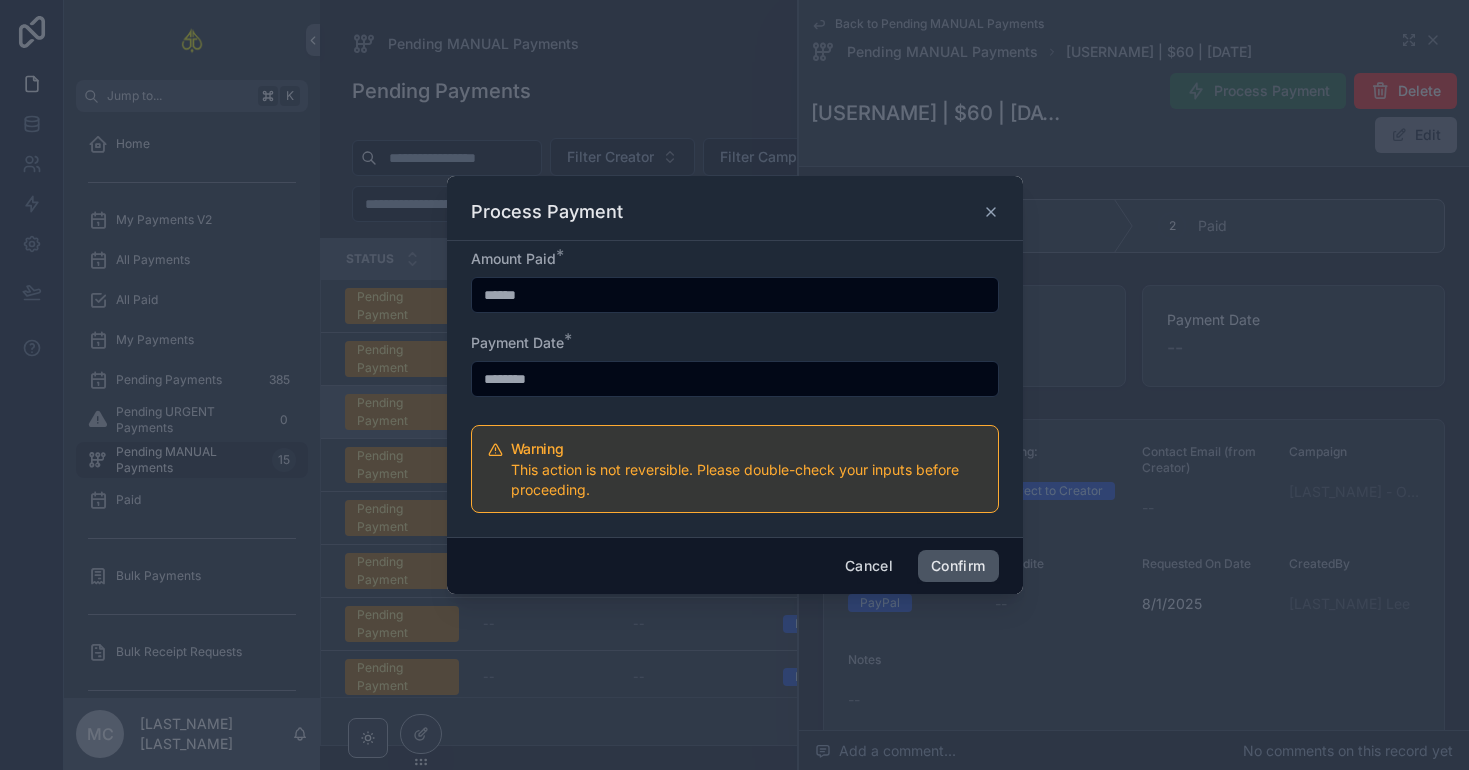 click on "Confirm" at bounding box center (958, 566) 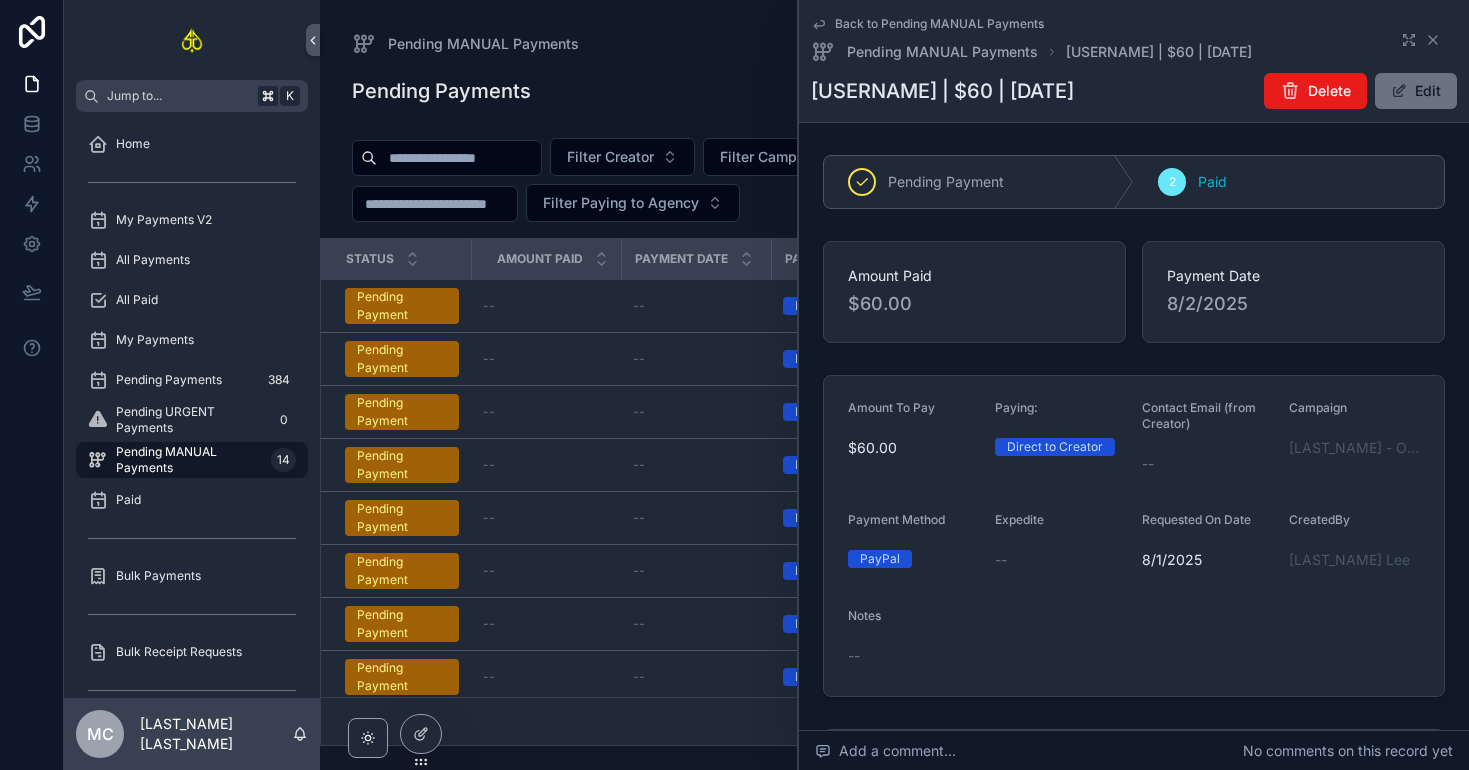 click on "Pending MANUAL Payments" at bounding box center (894, 44) 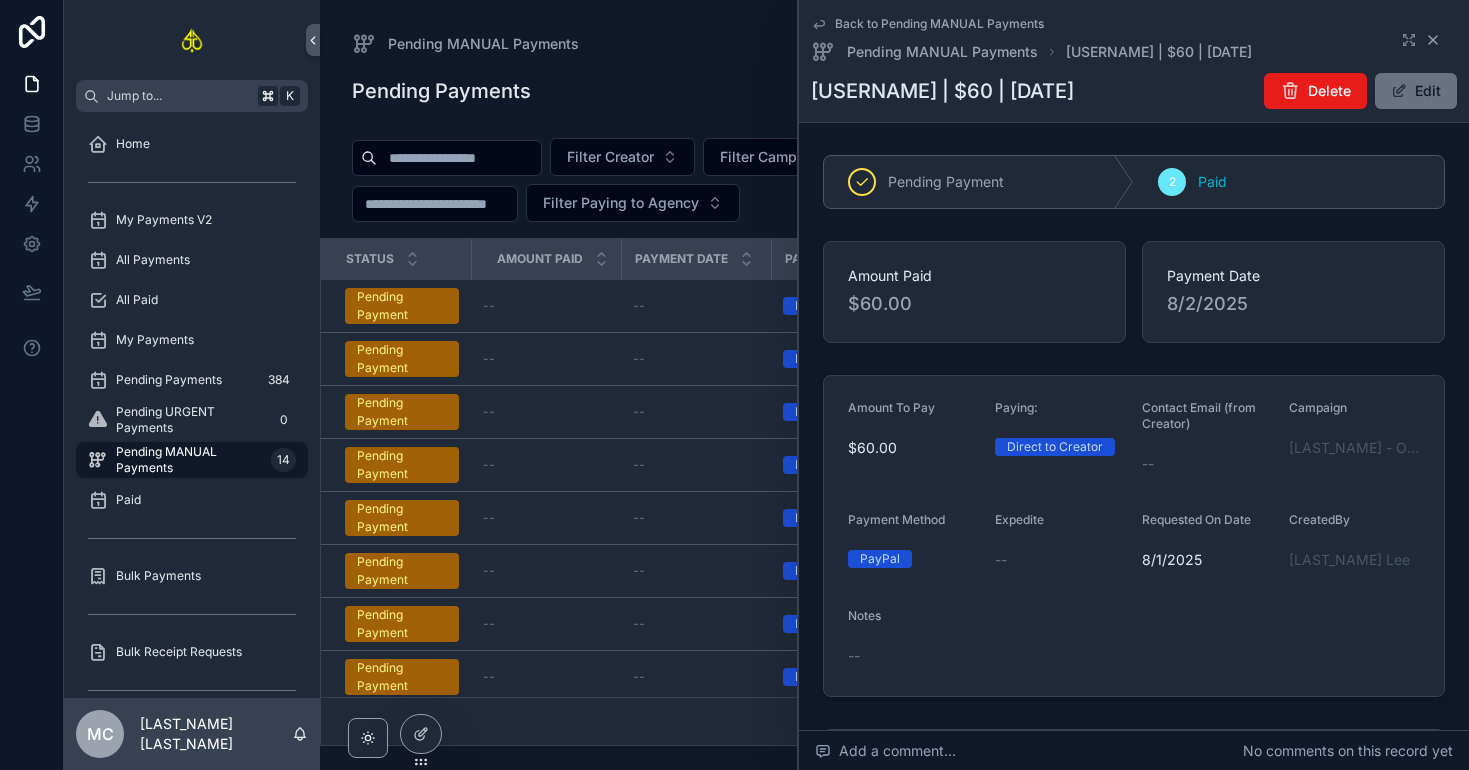 click 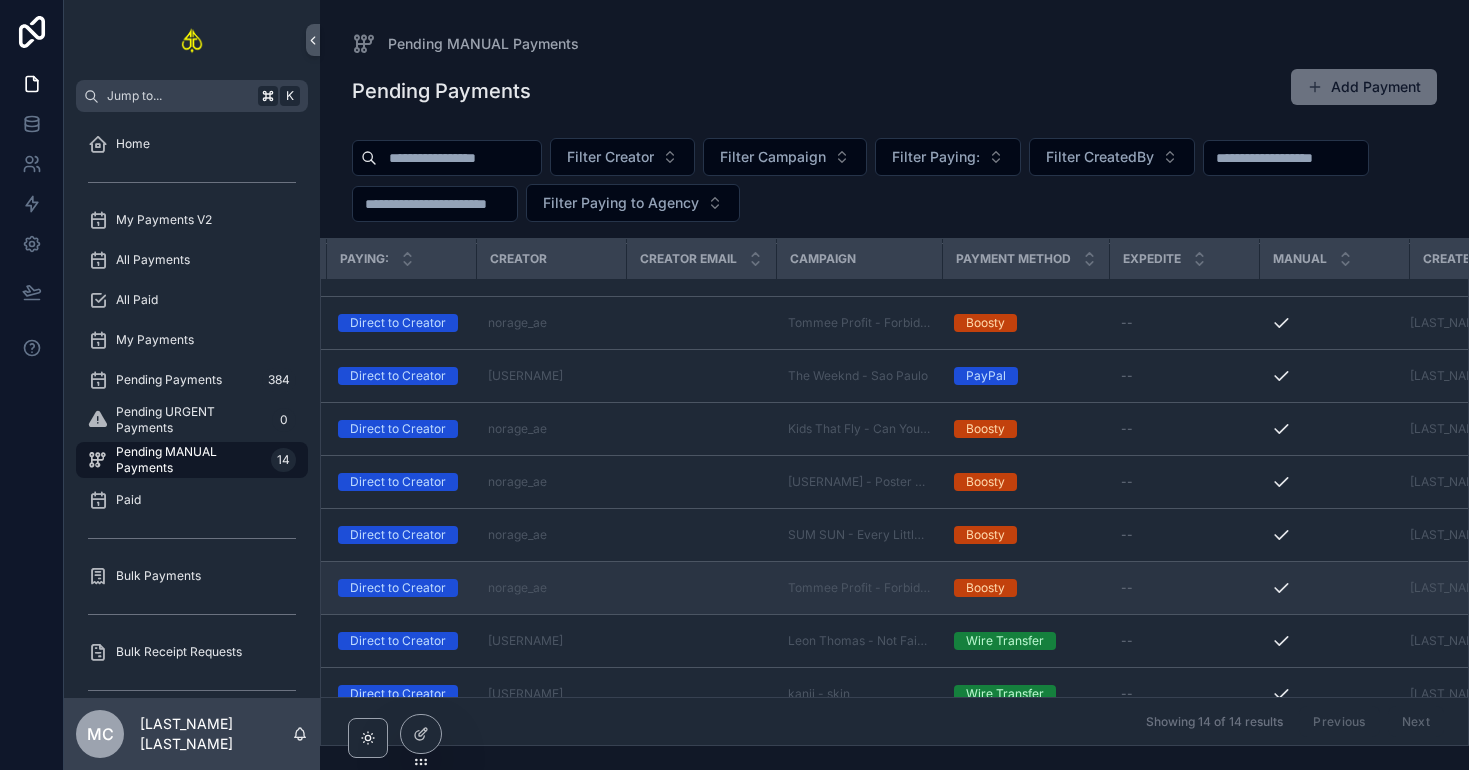 scroll, scrollTop: 89, scrollLeft: 538, axis: both 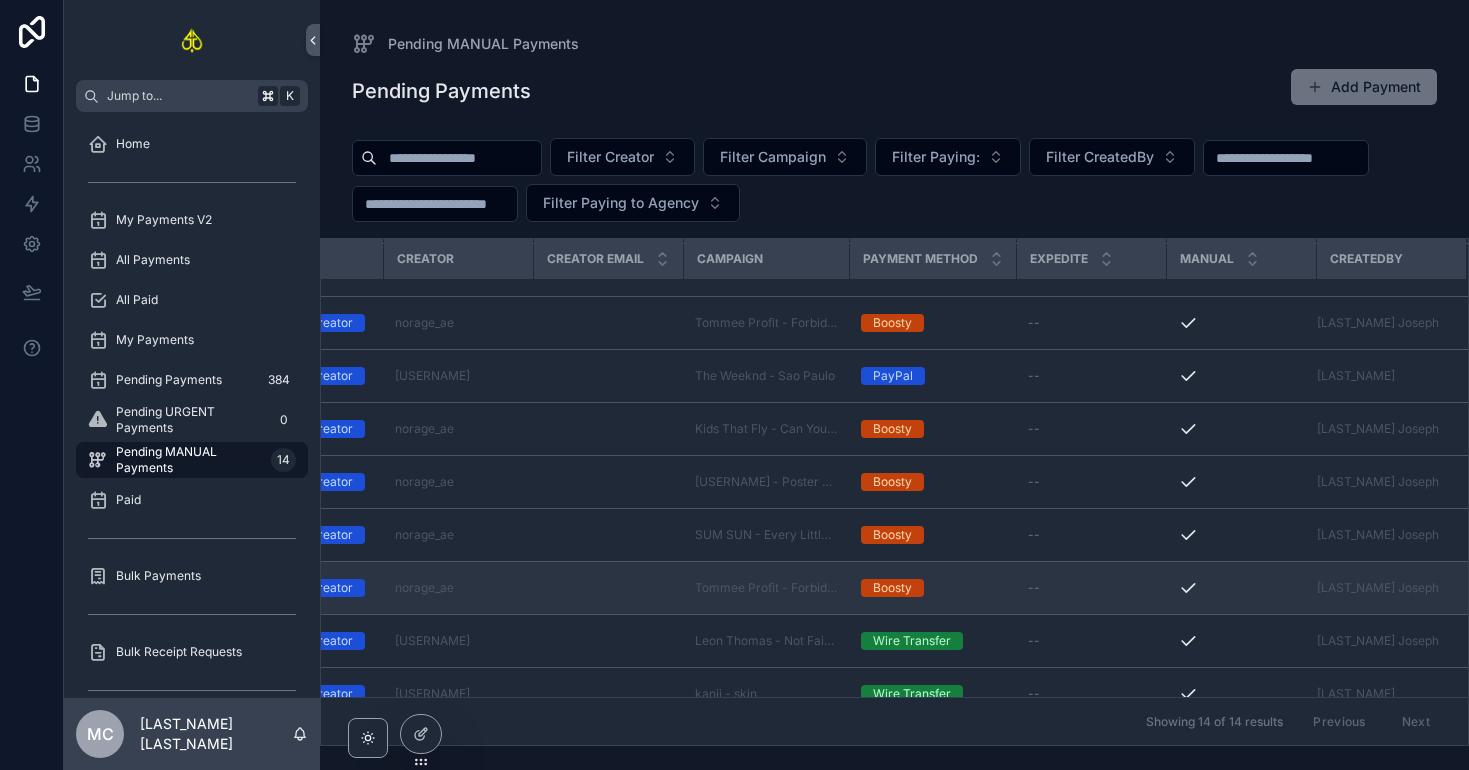 click on "Boosty" at bounding box center (932, 588) 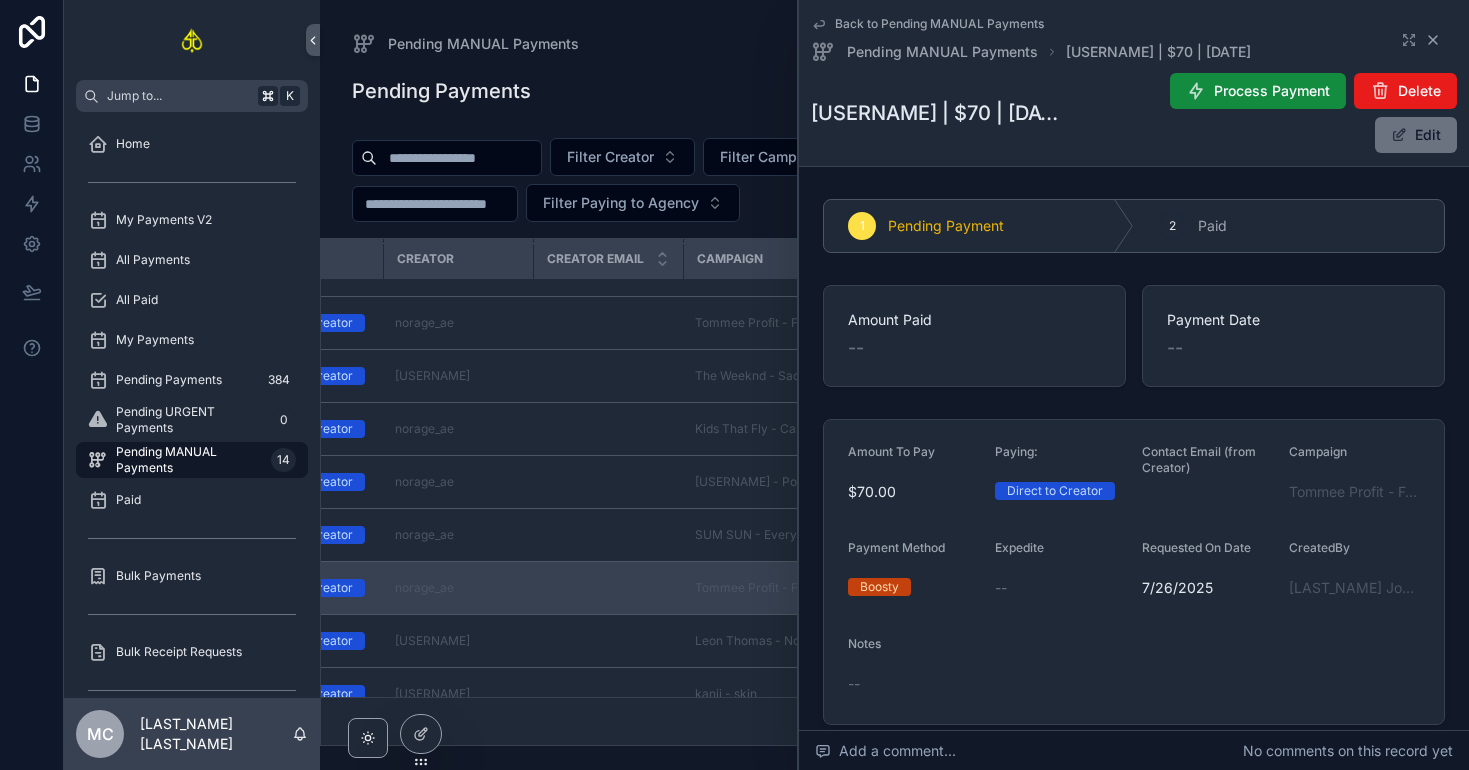 click 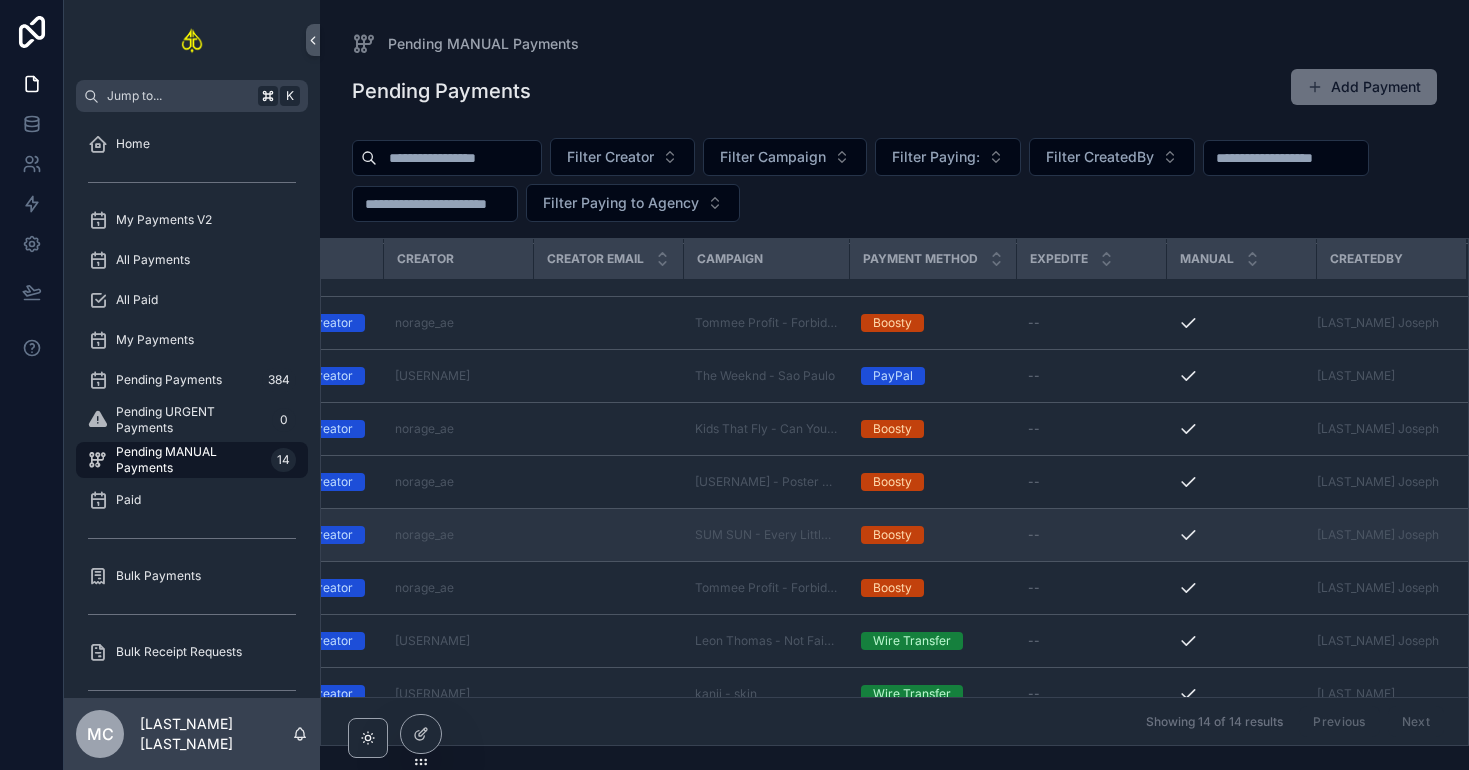 click on "--" at bounding box center (1091, 535) 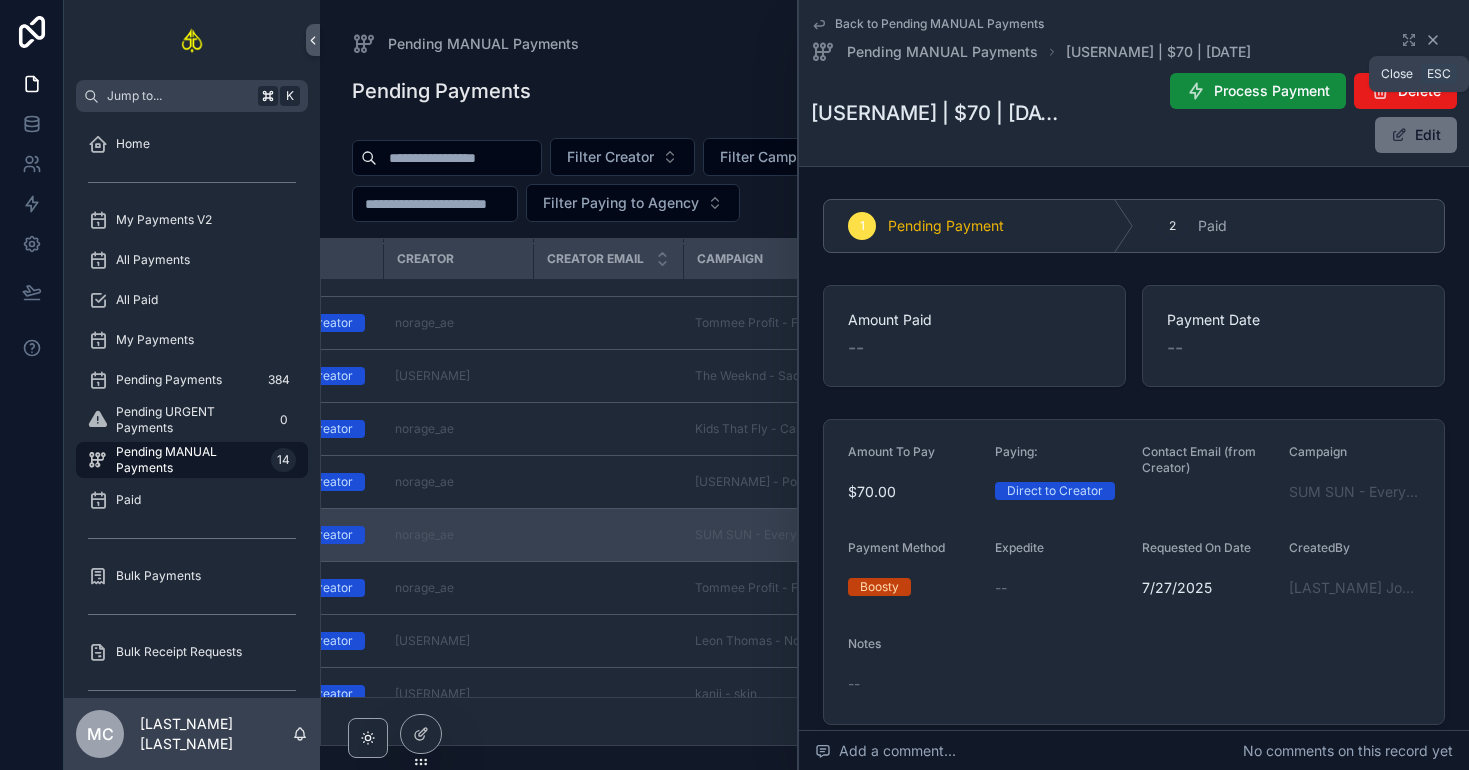 click 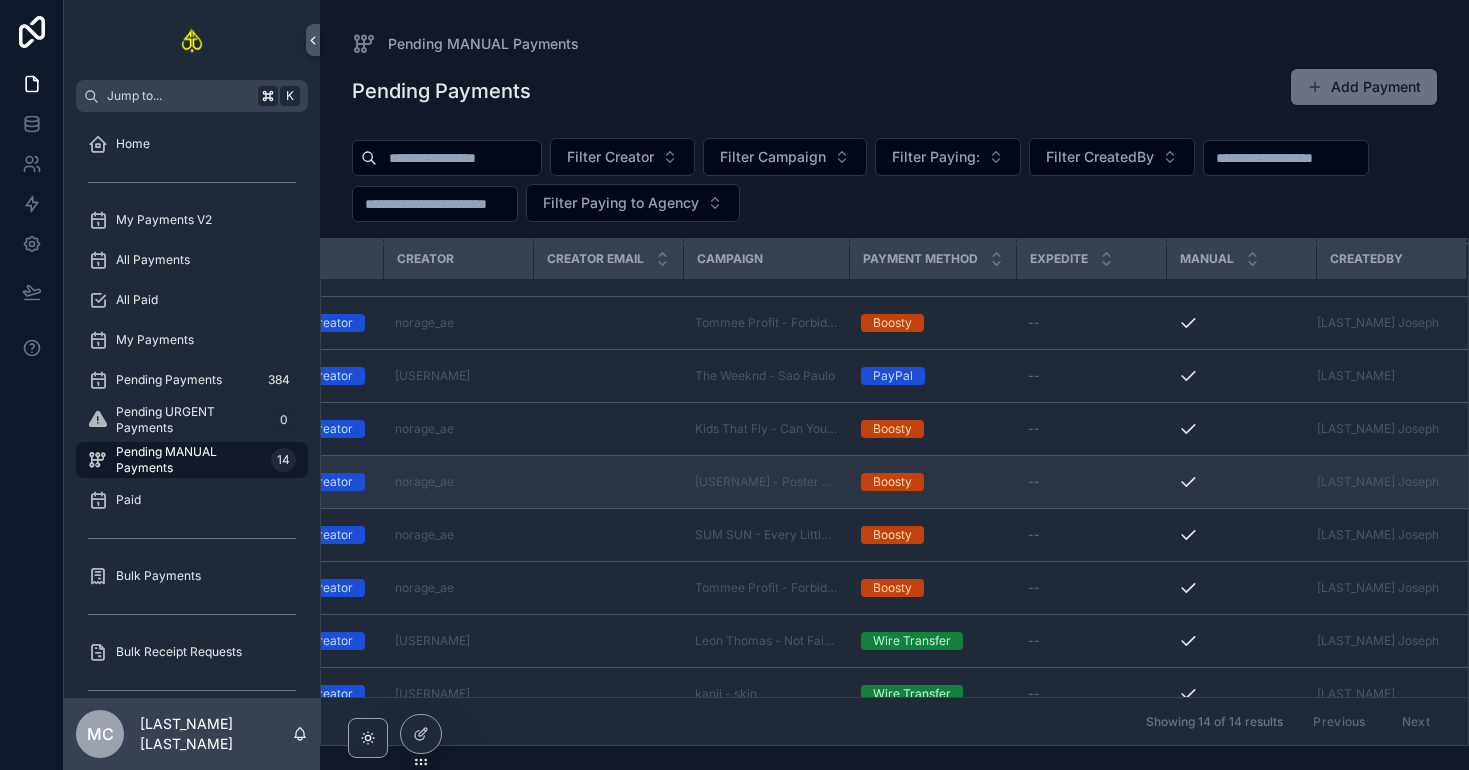 click on "--" at bounding box center (1091, 482) 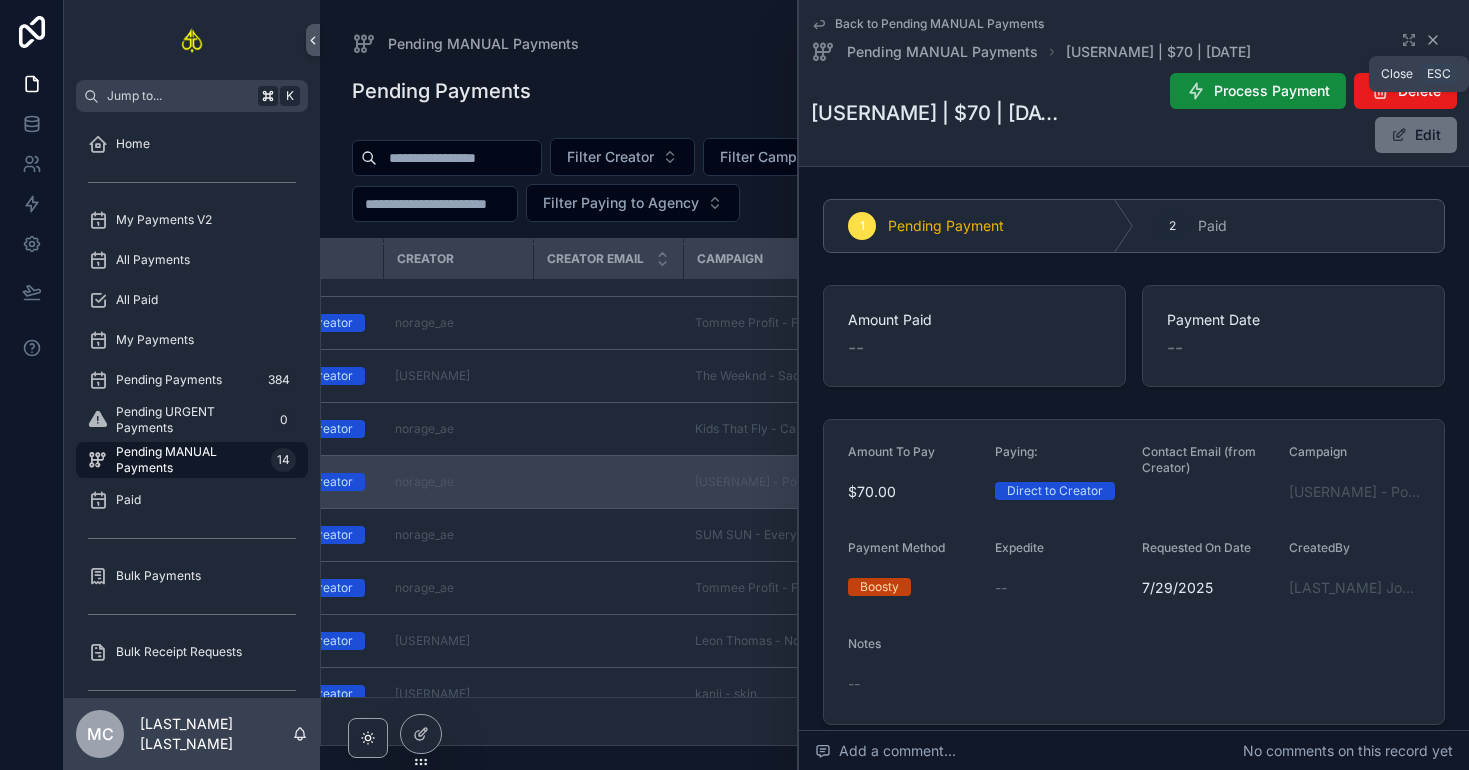 click 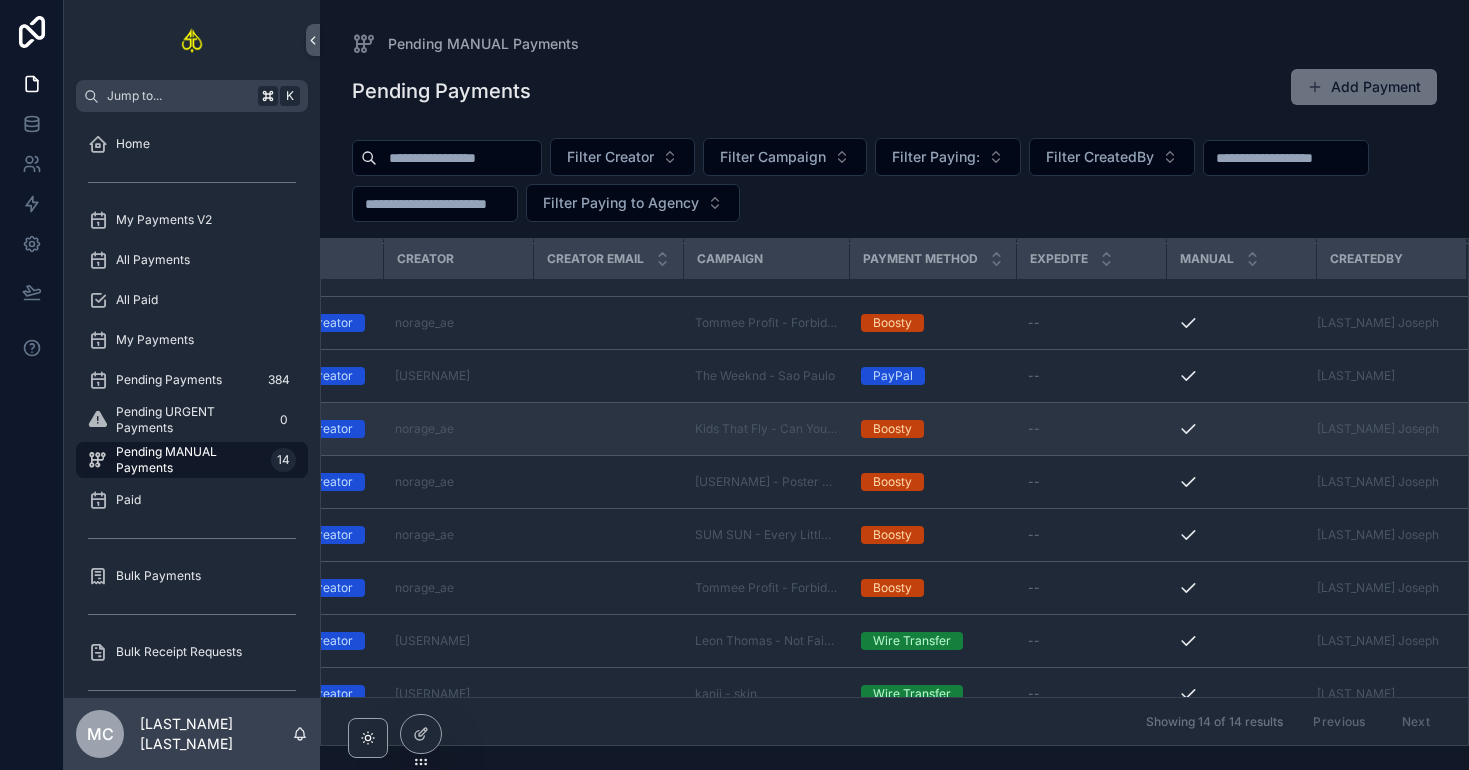 click on "--" at bounding box center (1091, 429) 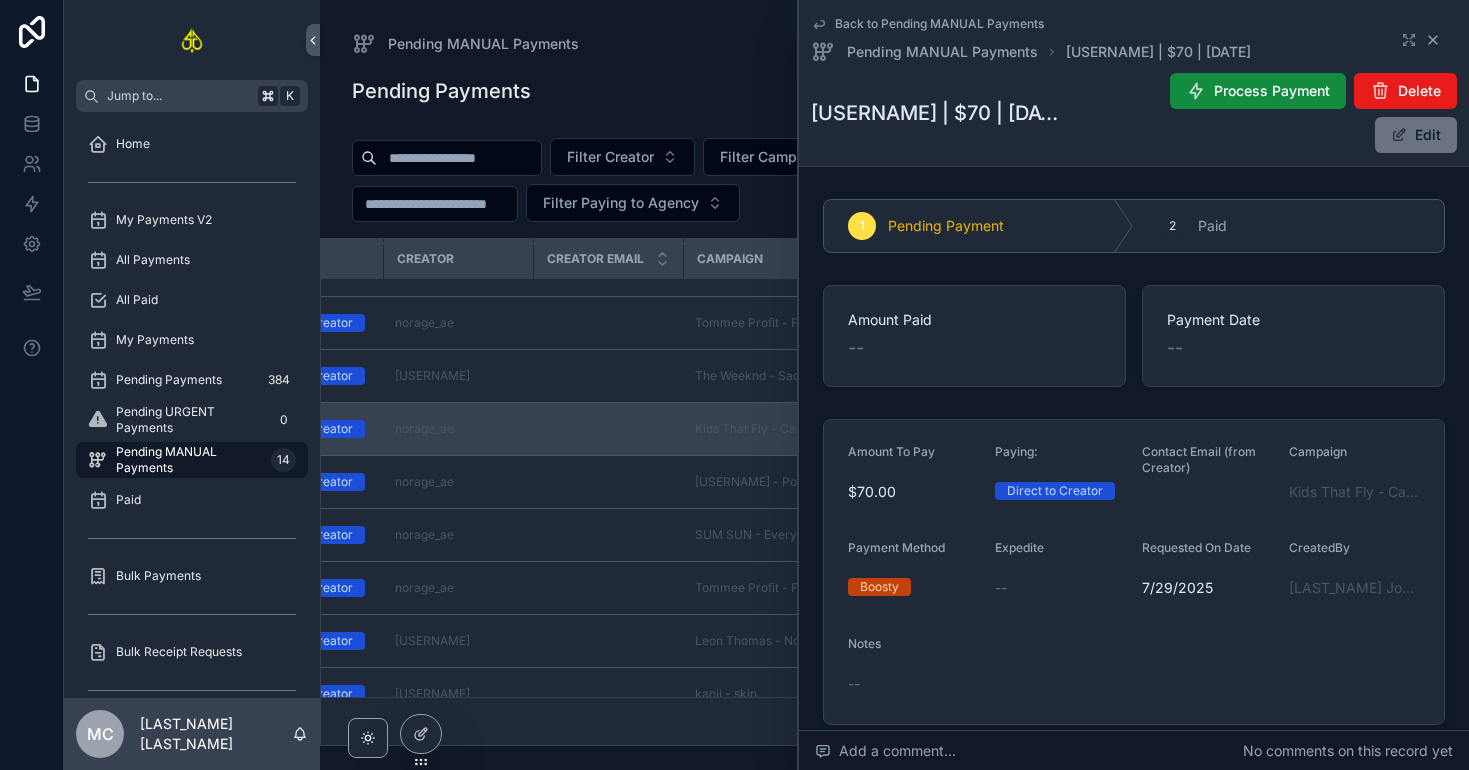 click 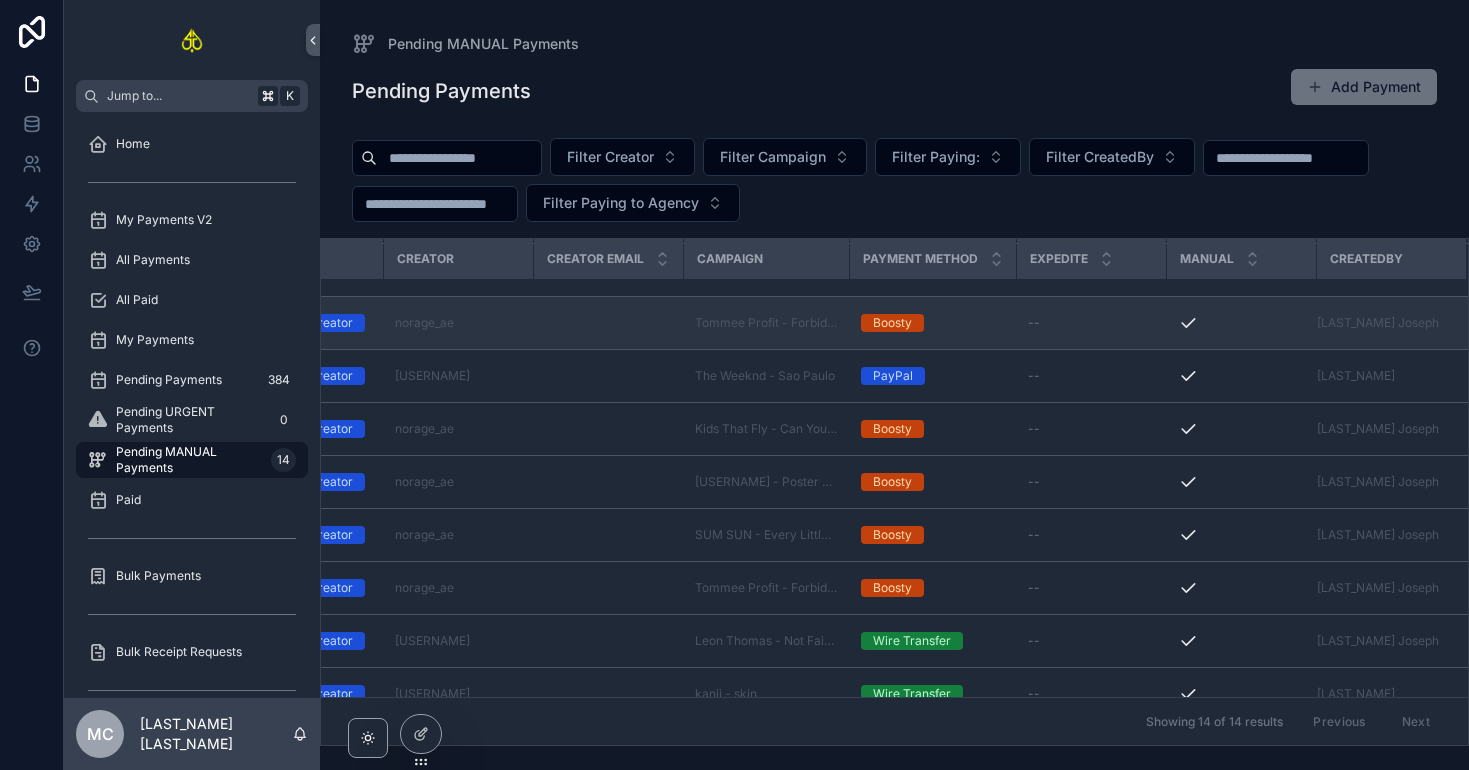 click on "--" at bounding box center (1091, 323) 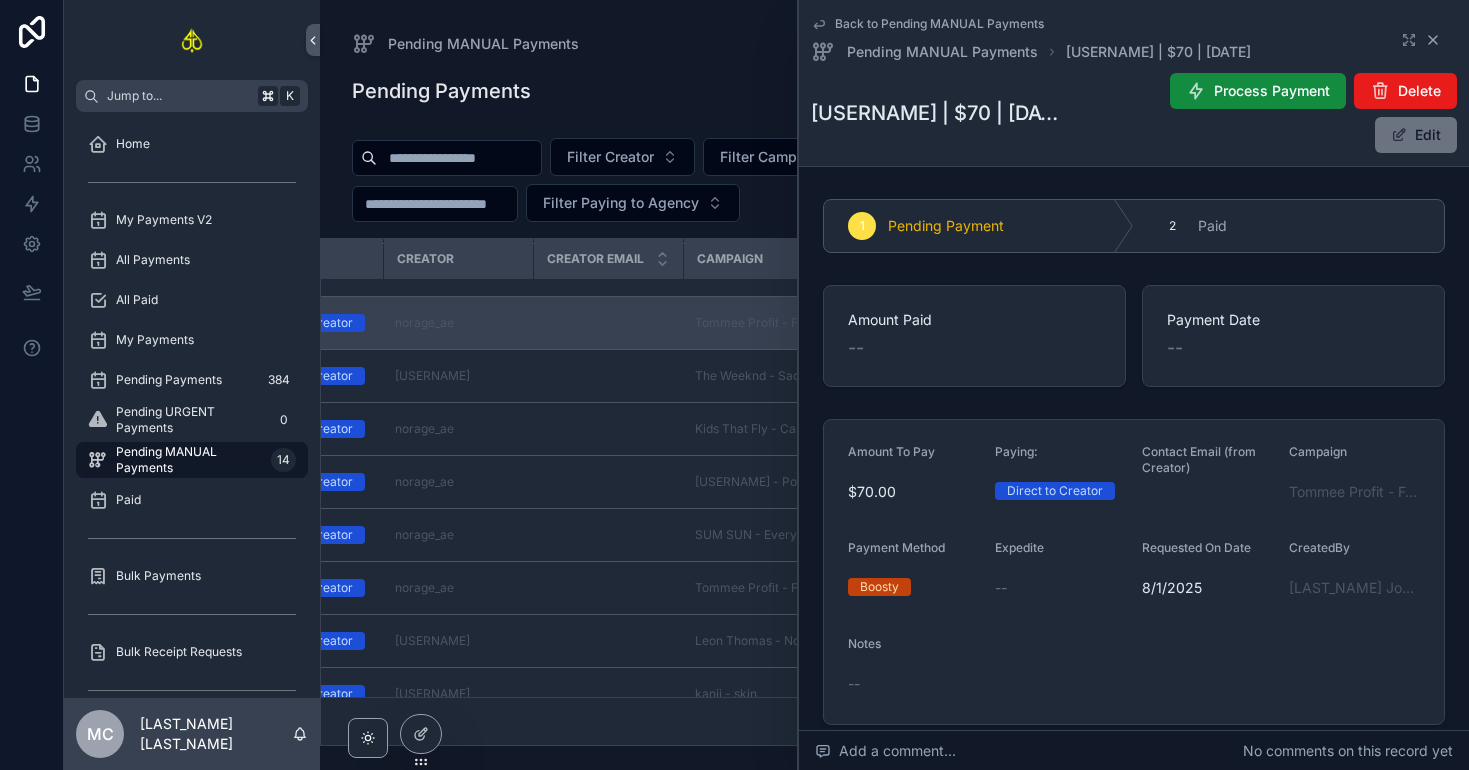 click 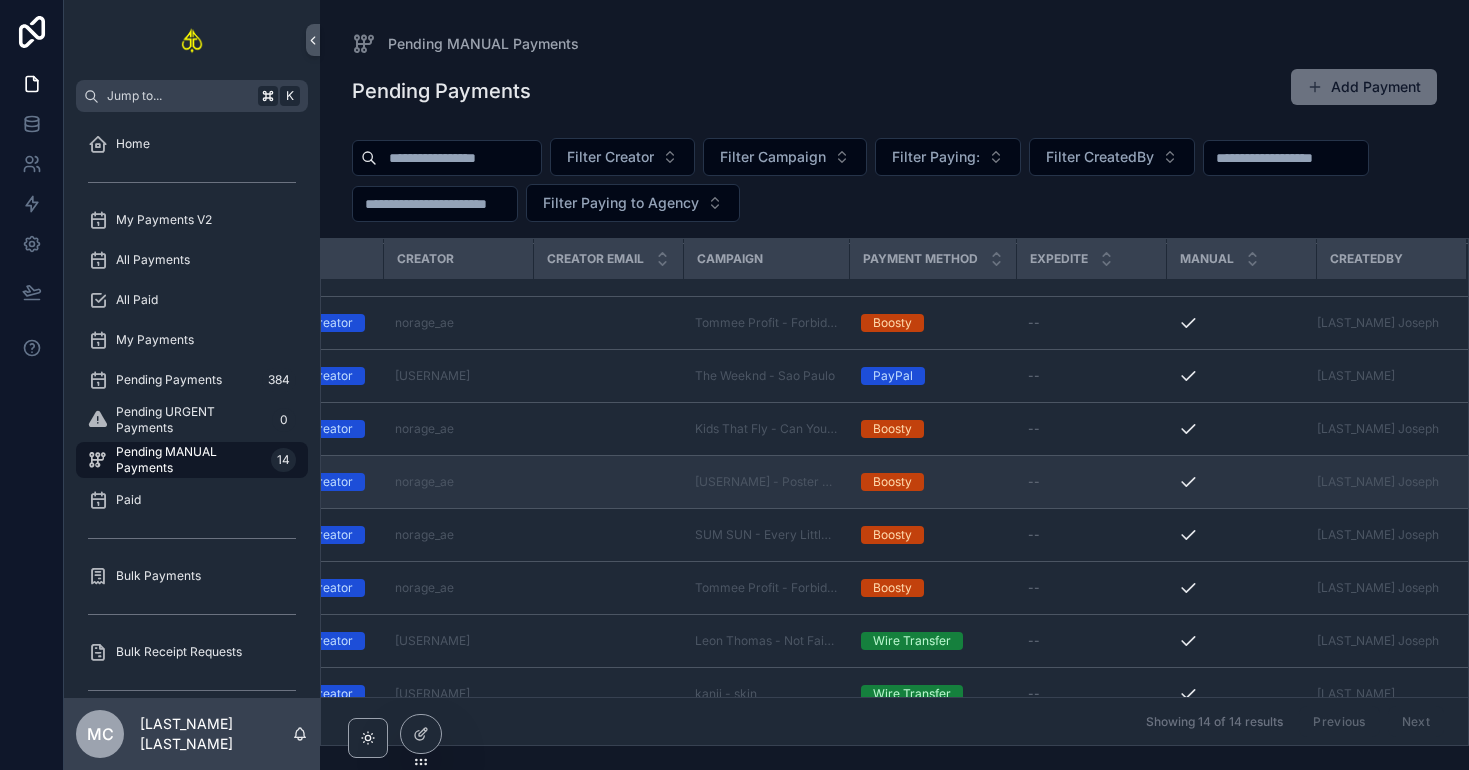 scroll, scrollTop: 0, scrollLeft: 538, axis: horizontal 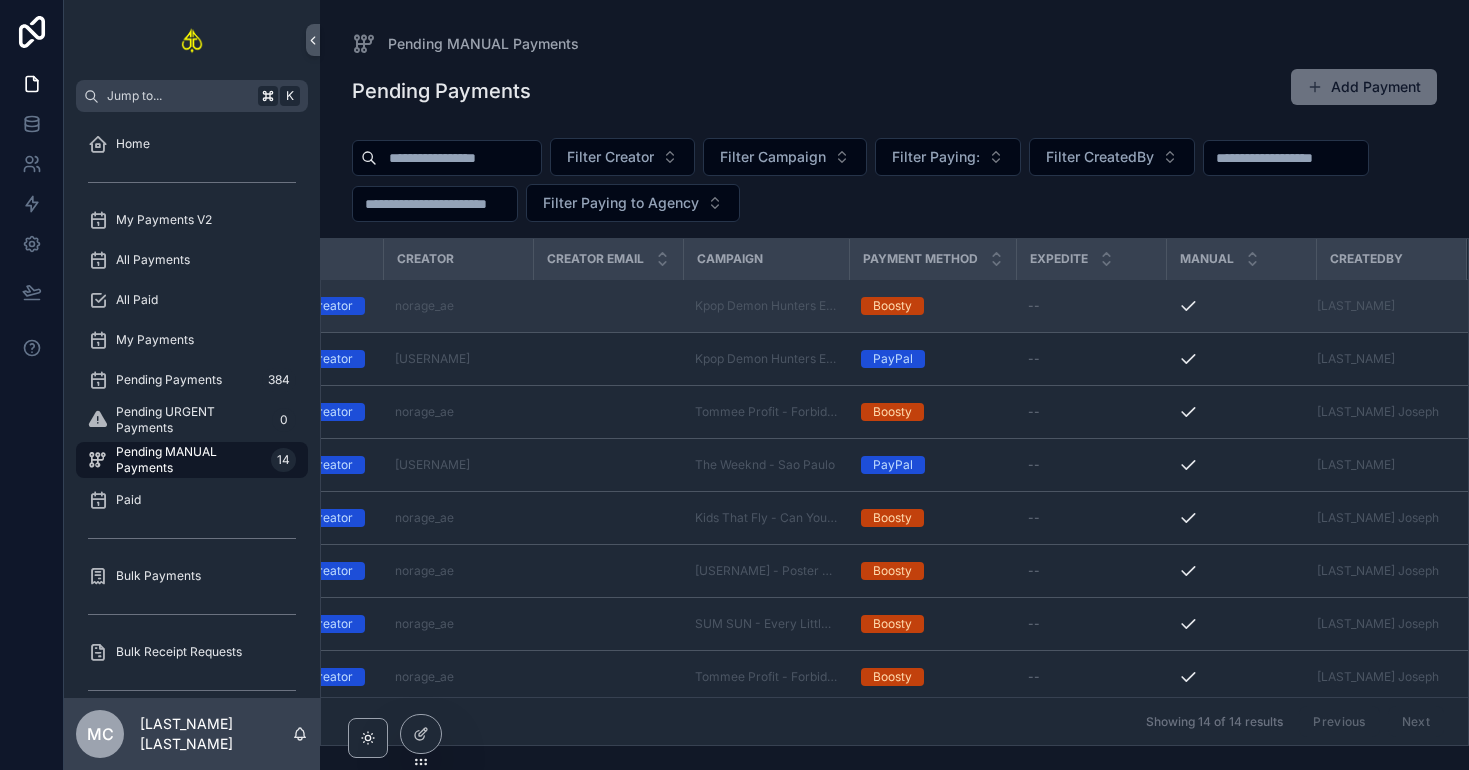 click on "--" at bounding box center (1091, 306) 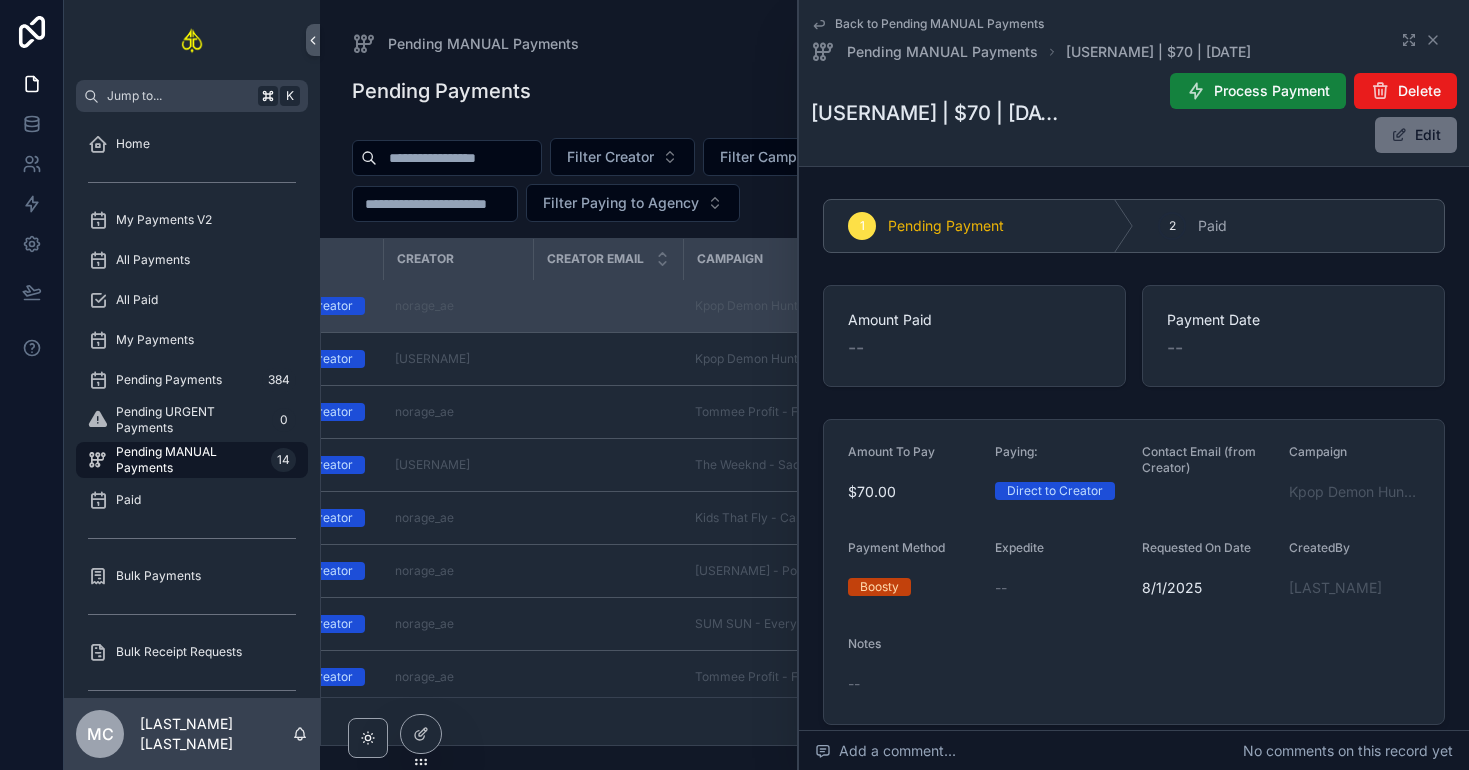 click on "Process Payment" at bounding box center [1272, 91] 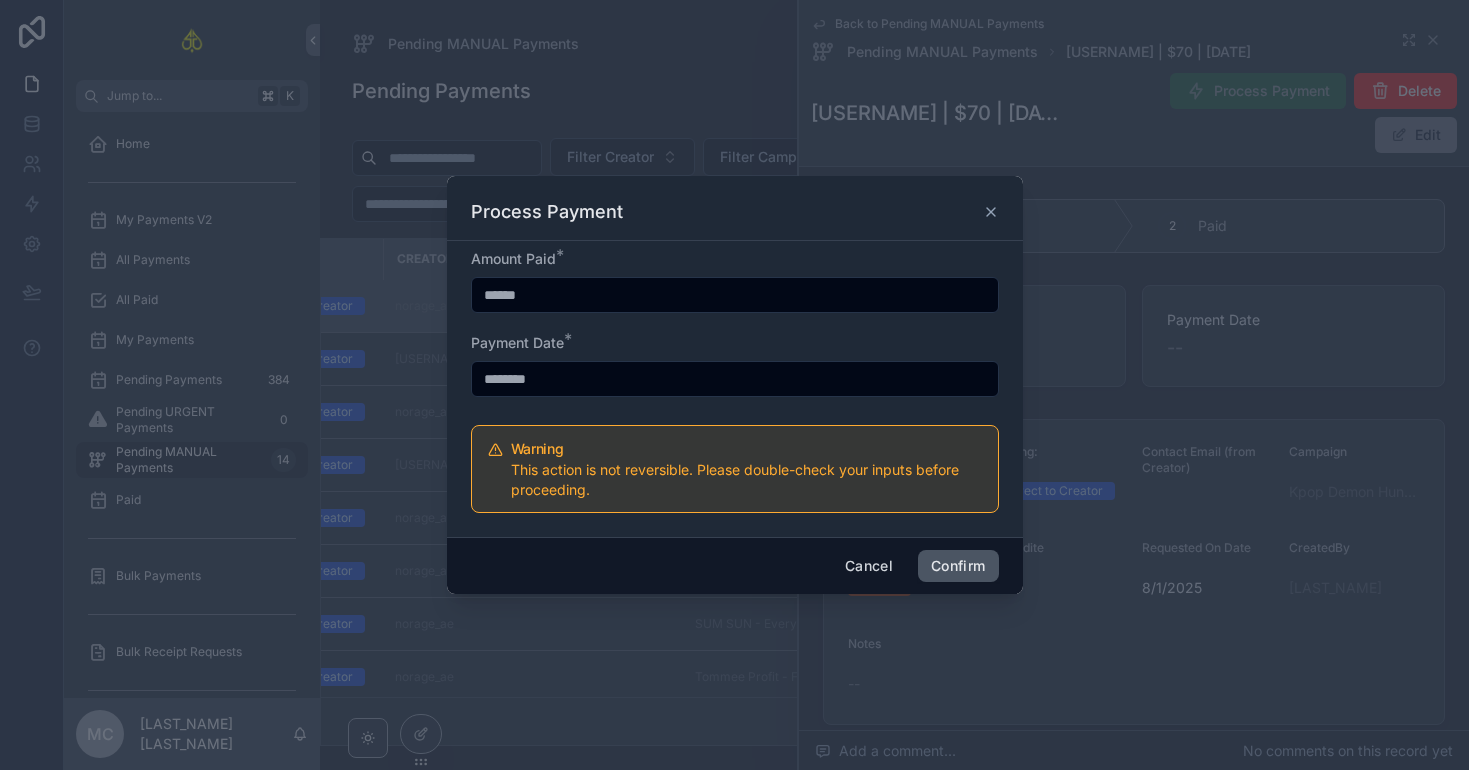 click on "Confirm" at bounding box center (958, 566) 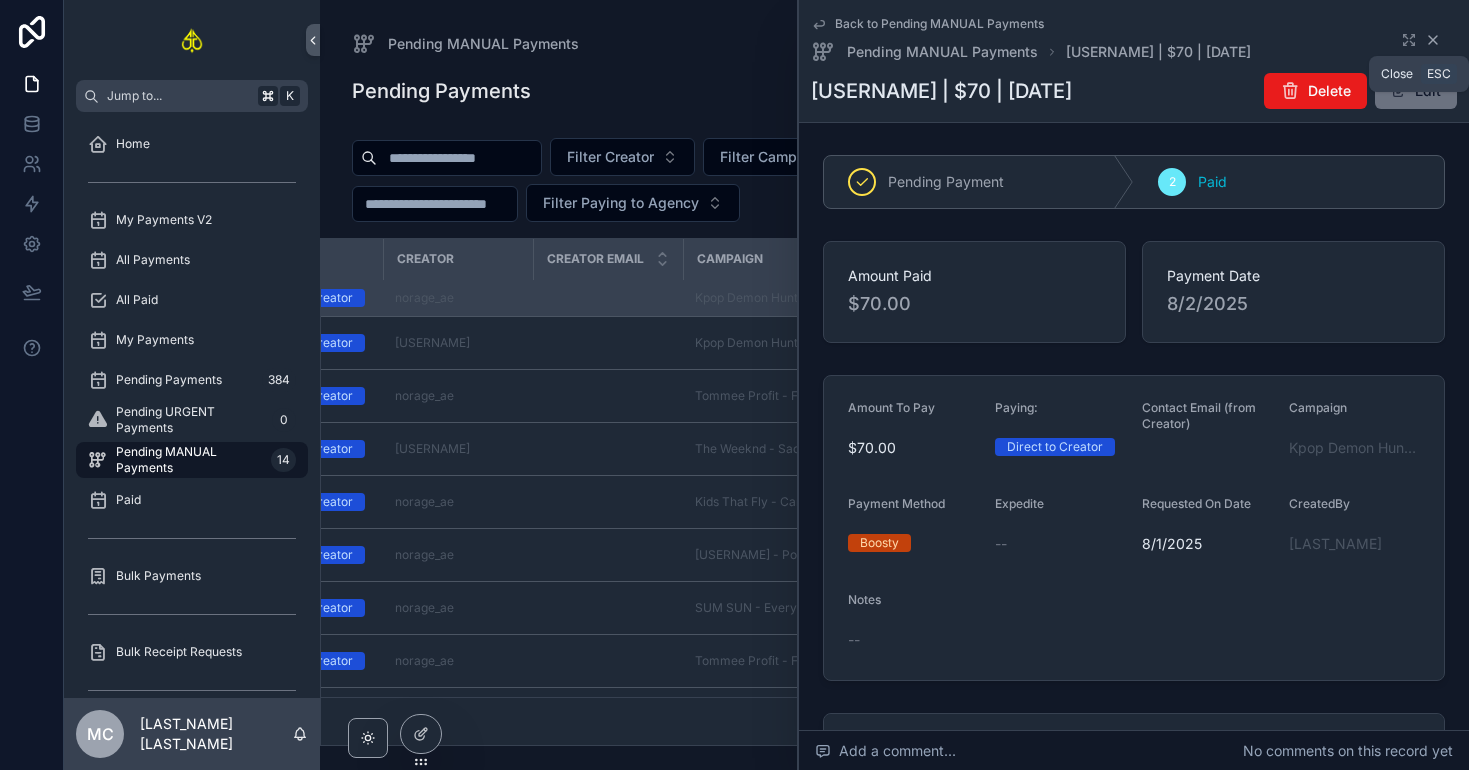 click 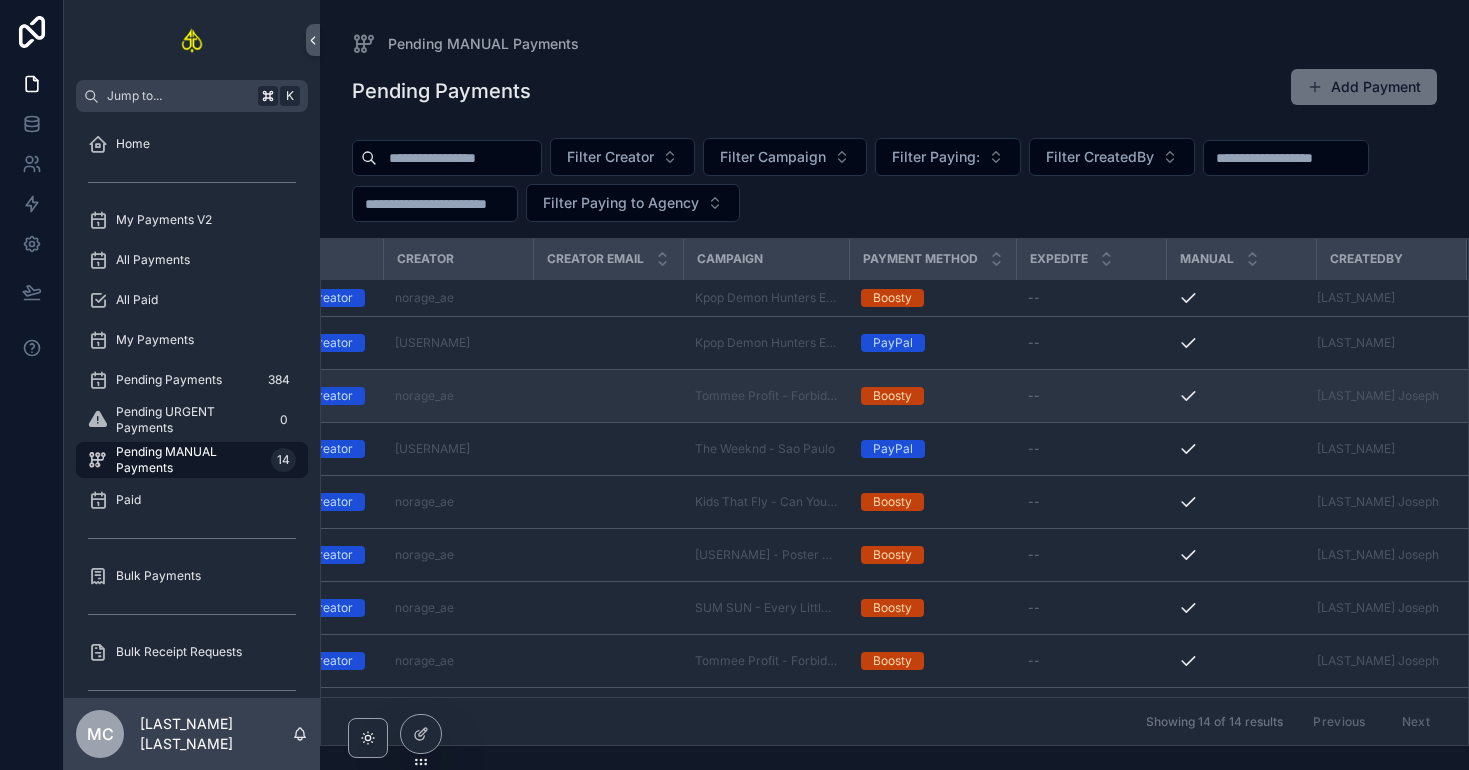 click on "--" at bounding box center [1091, 396] 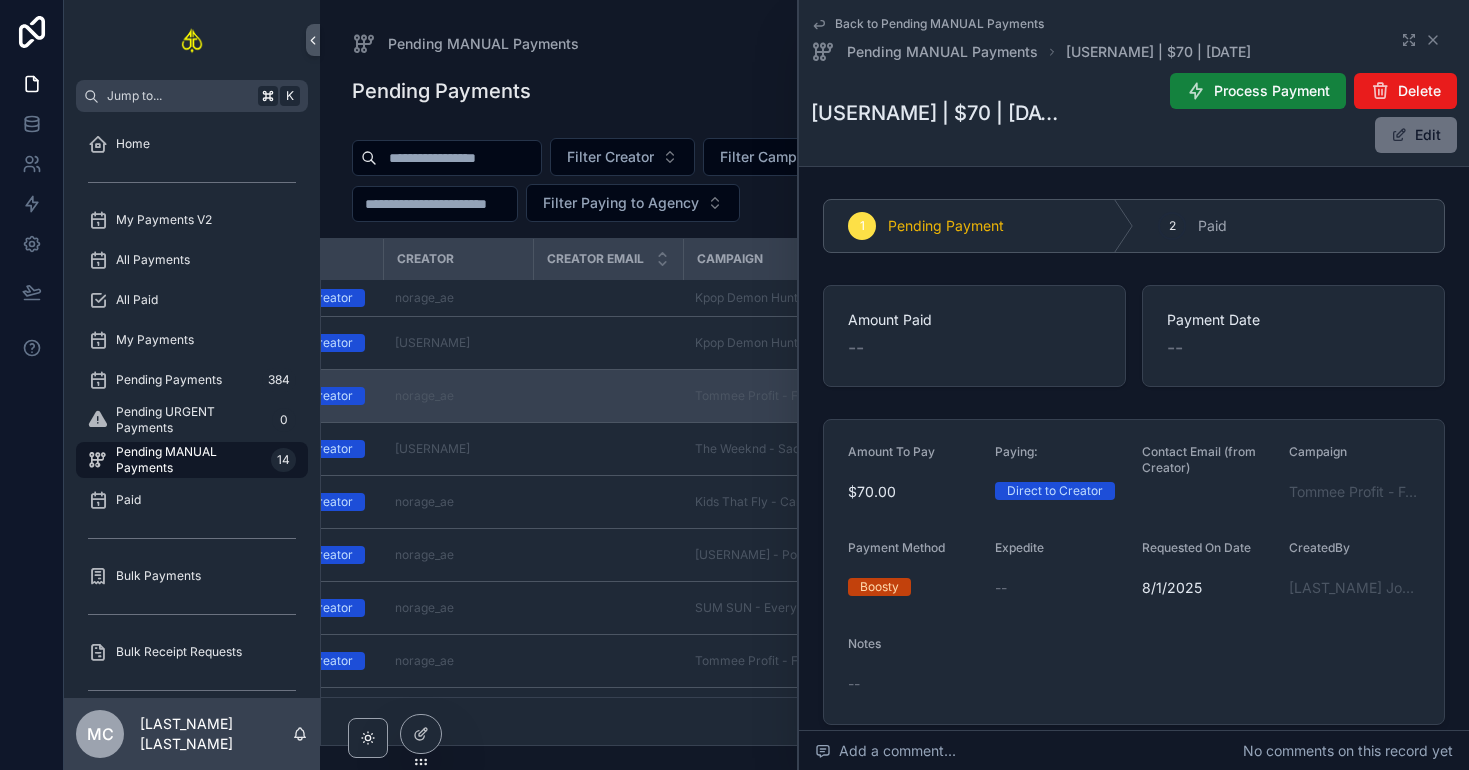 click on "Process Payment" at bounding box center (1258, 91) 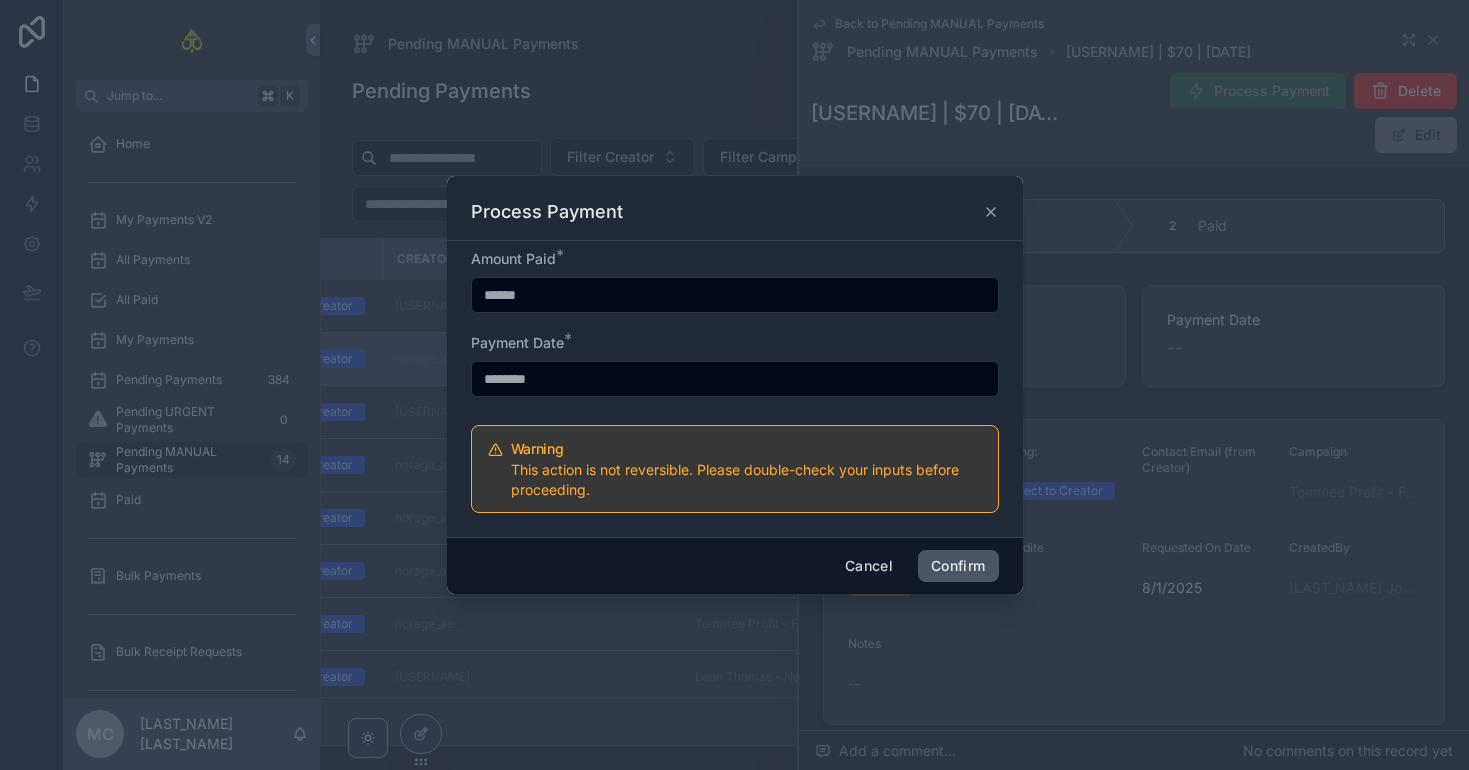 click on "Confirm" at bounding box center (958, 566) 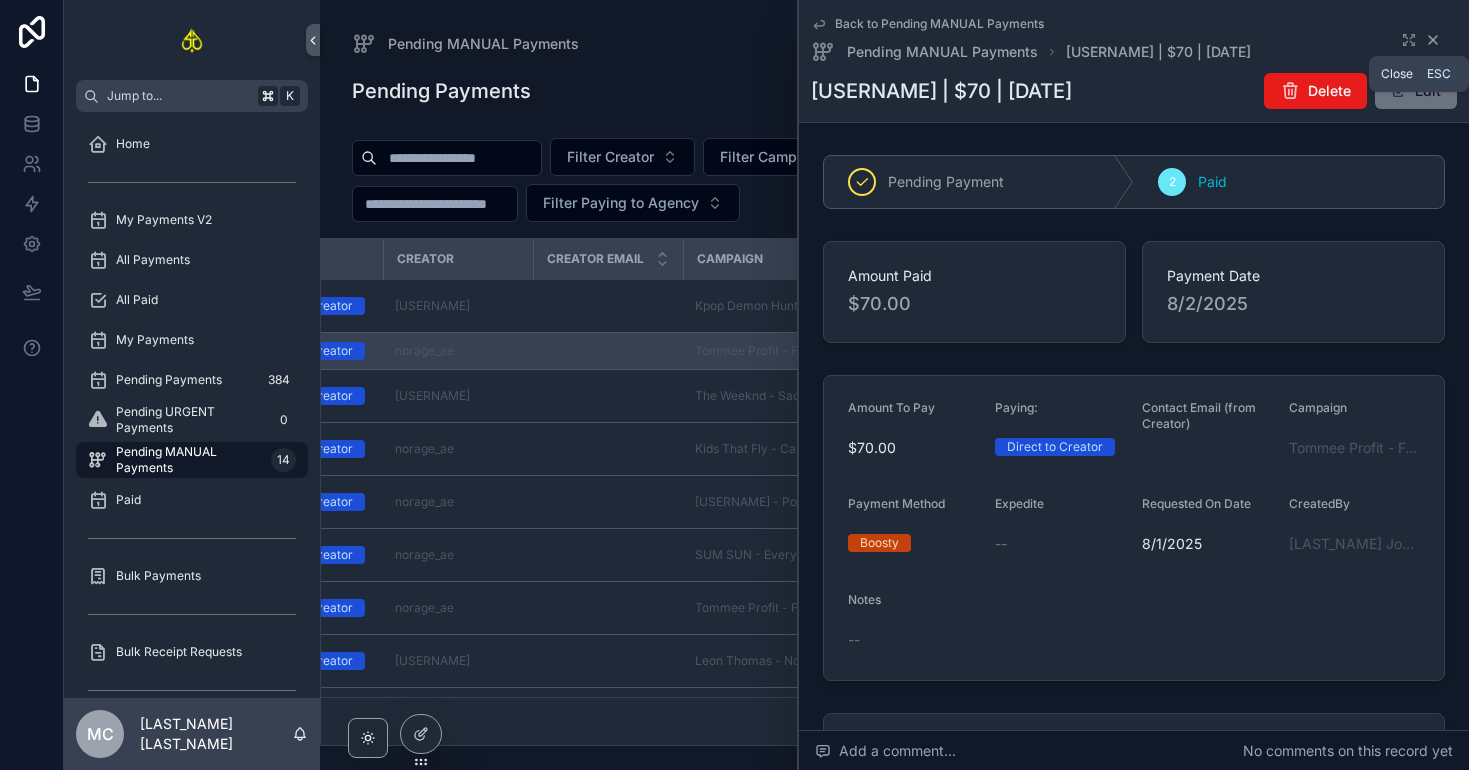 click 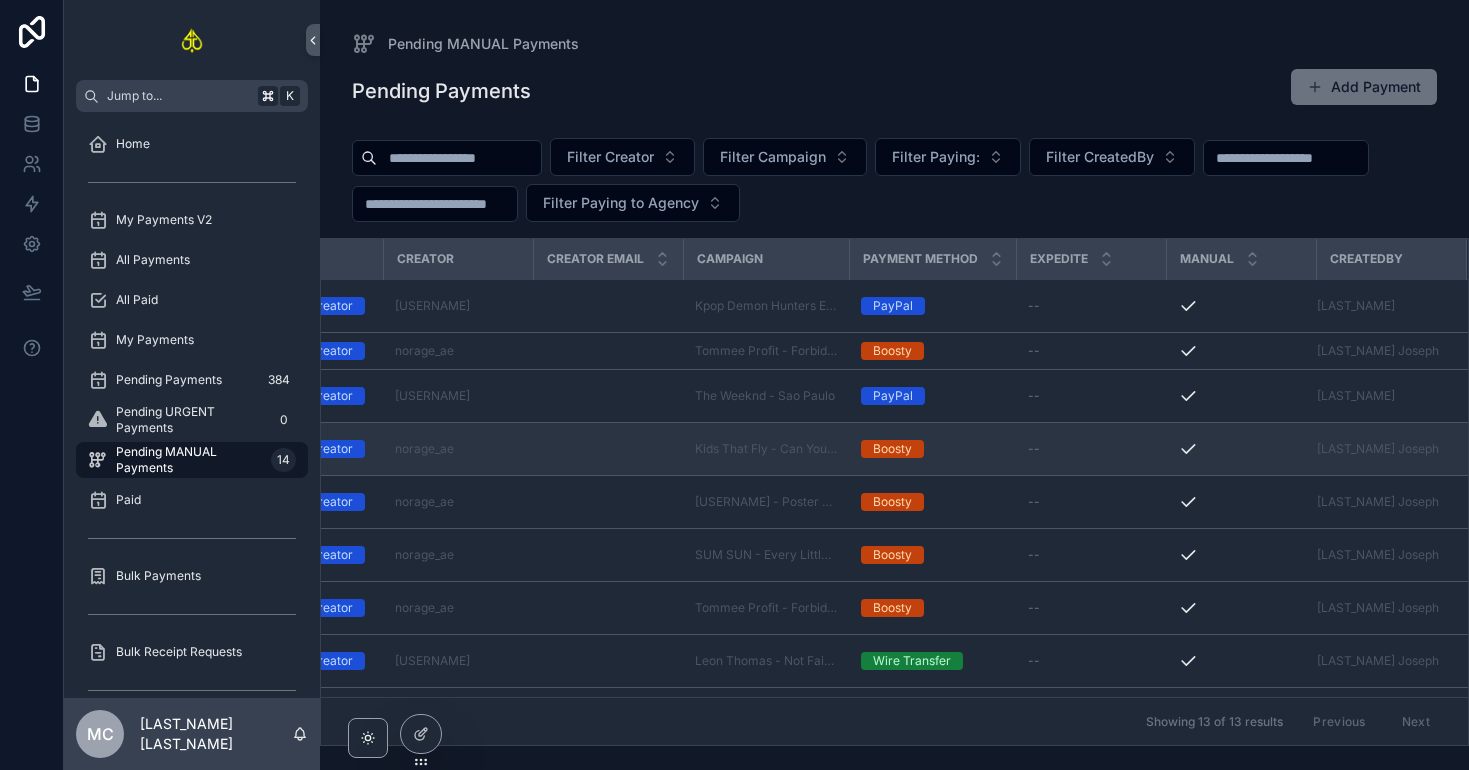 click on "--" at bounding box center [1091, 449] 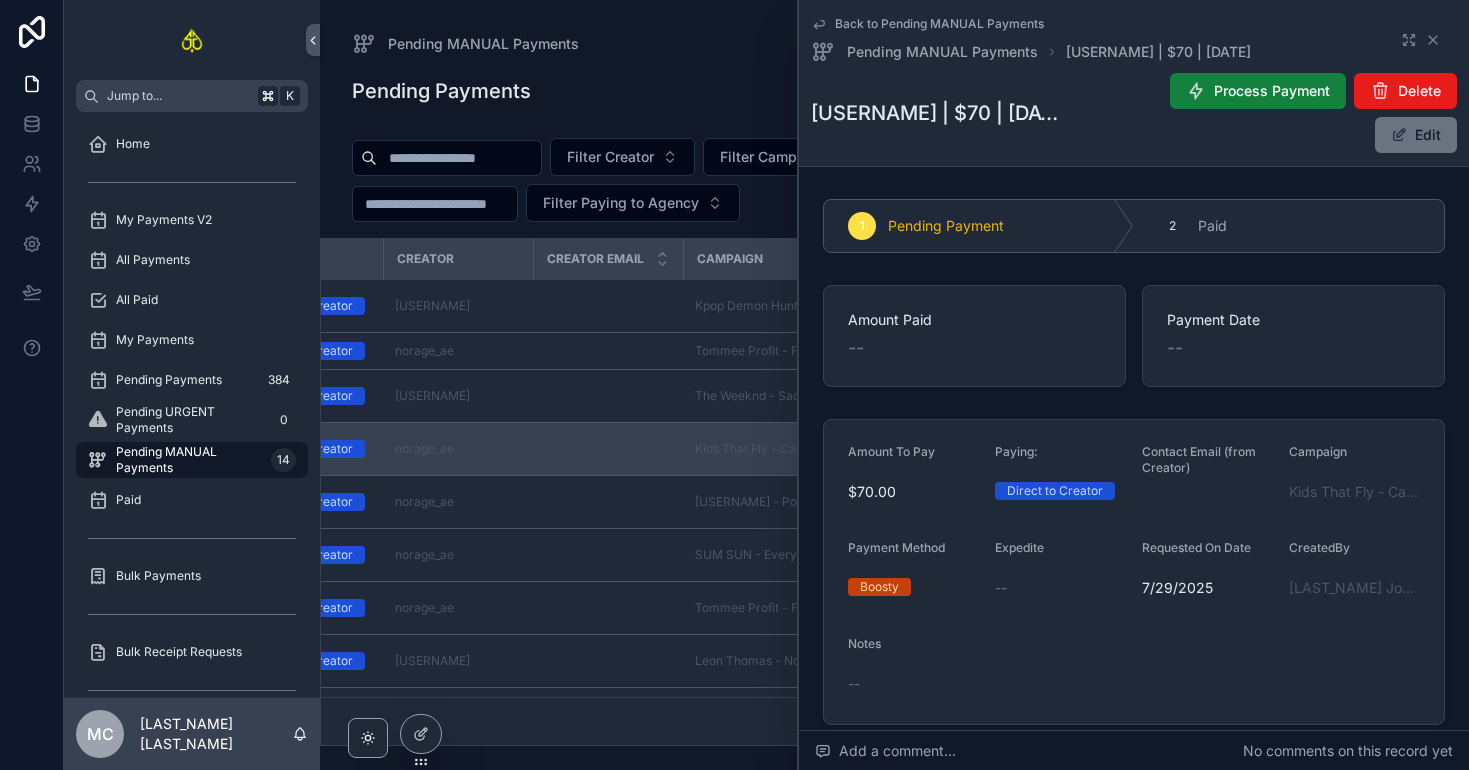 click on "Process Payment" at bounding box center (1272, 91) 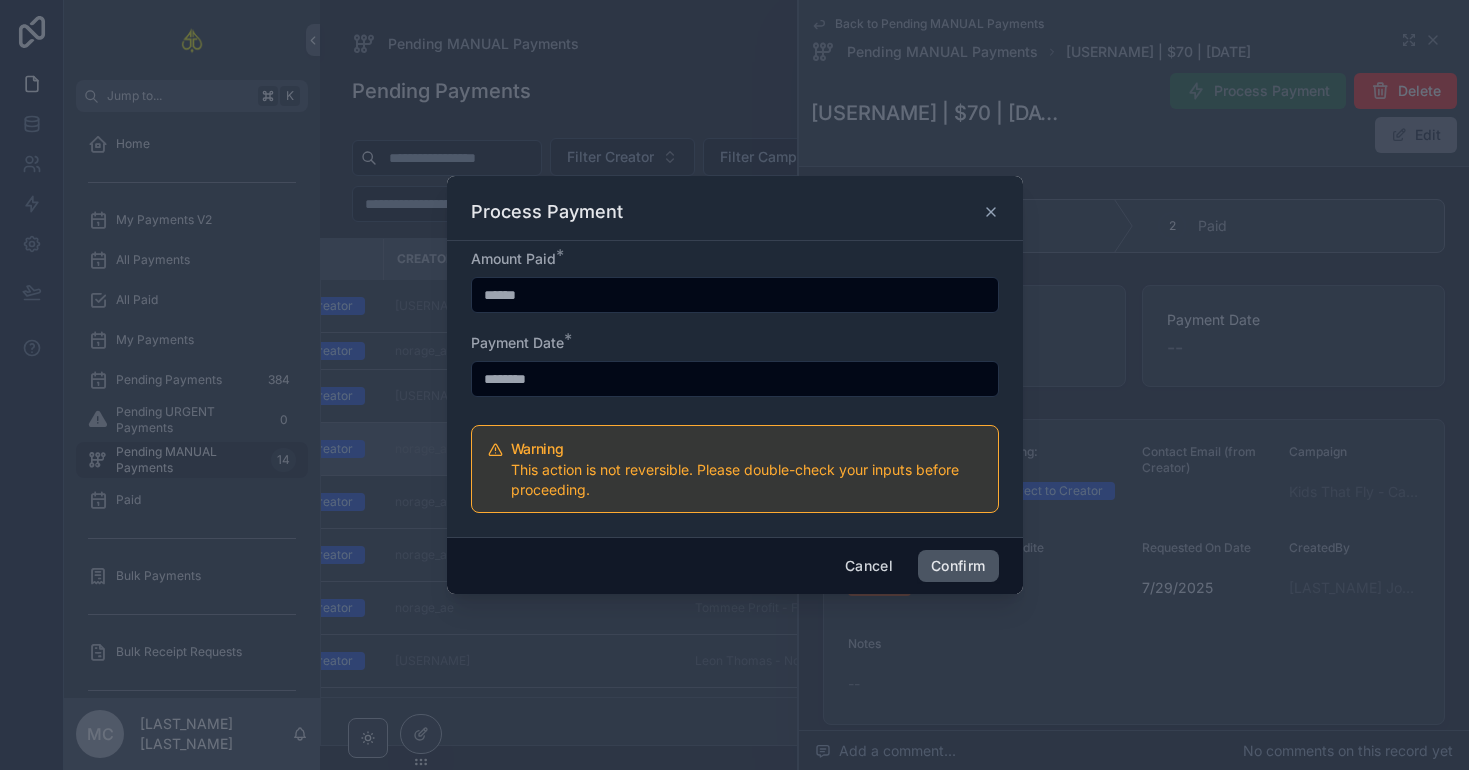 click on "Confirm" at bounding box center (958, 566) 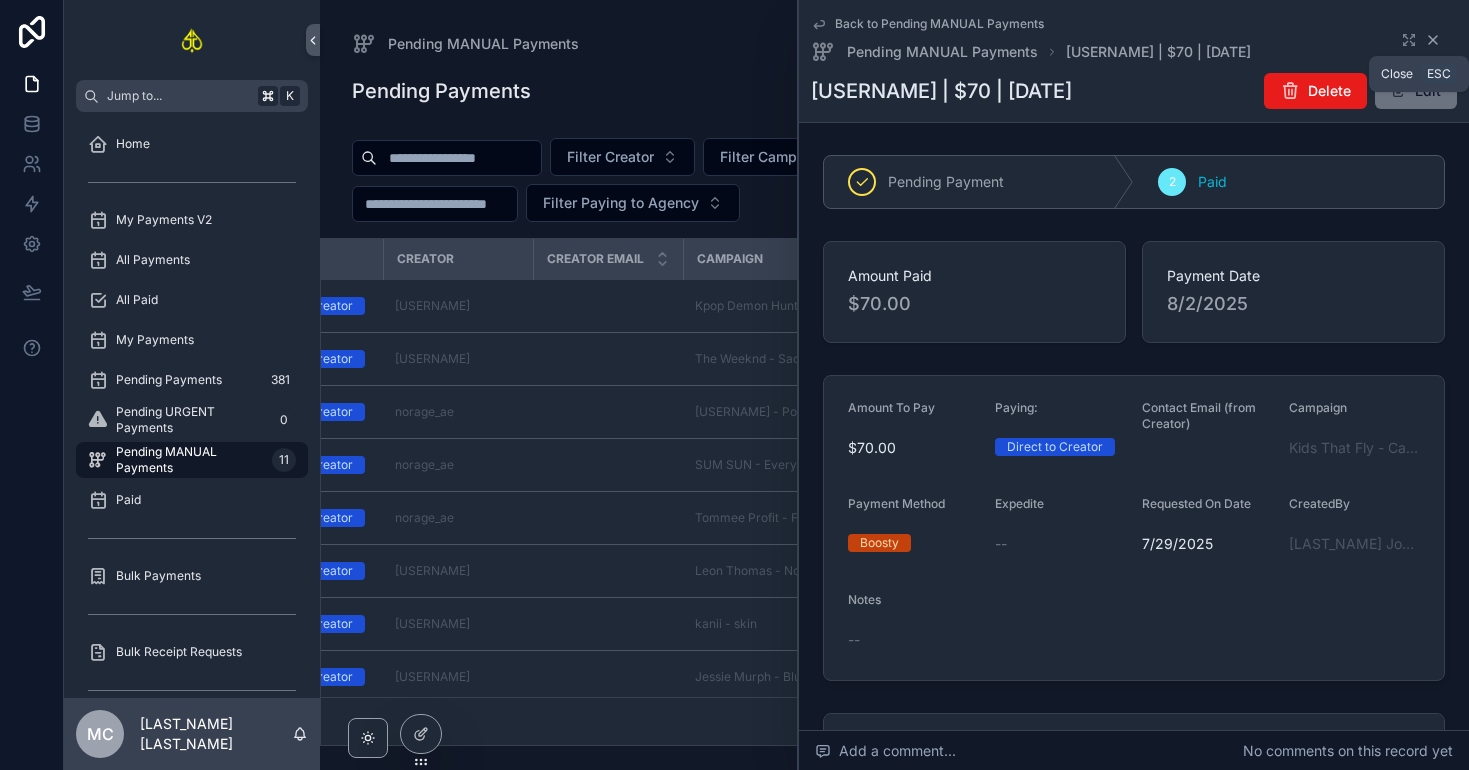 click 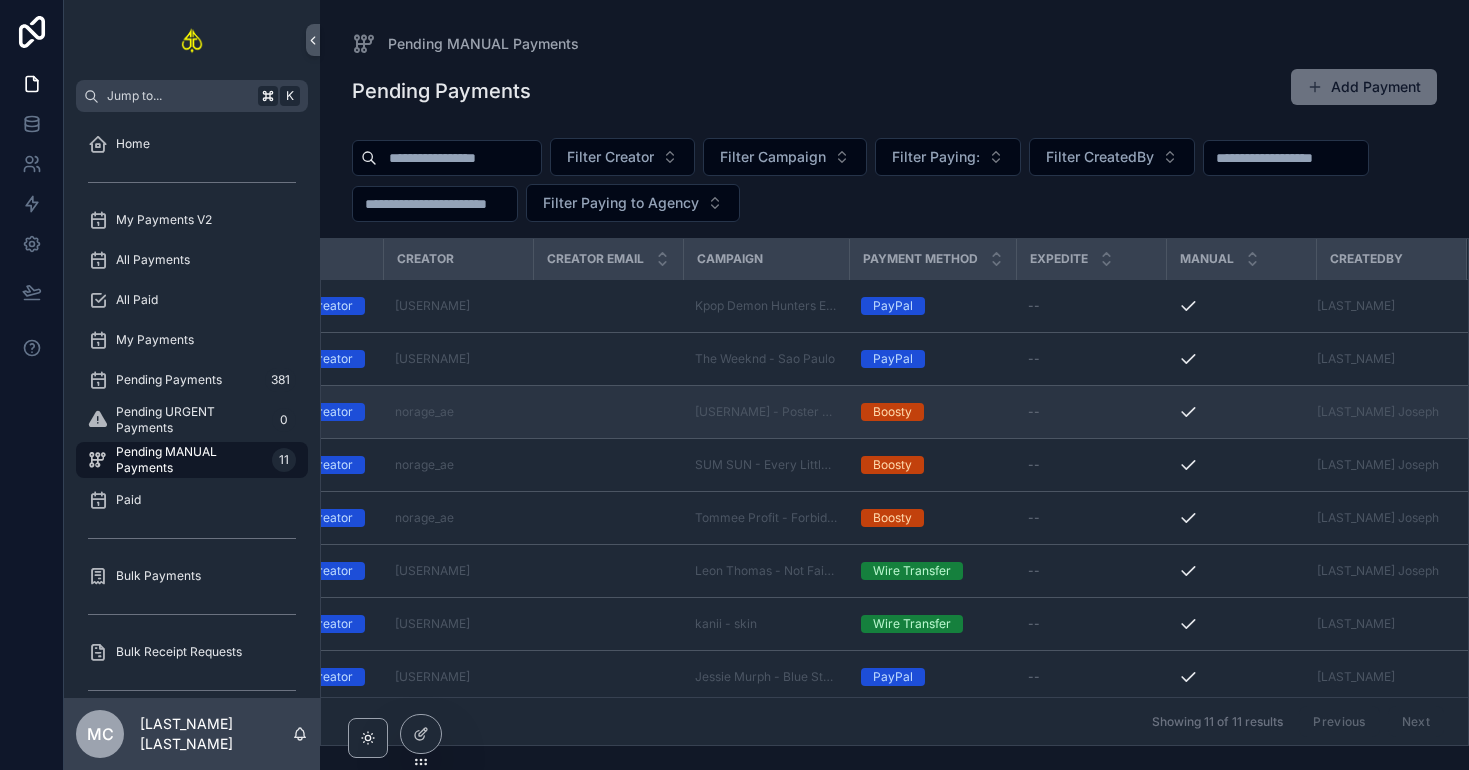 click on "--" at bounding box center (1091, 412) 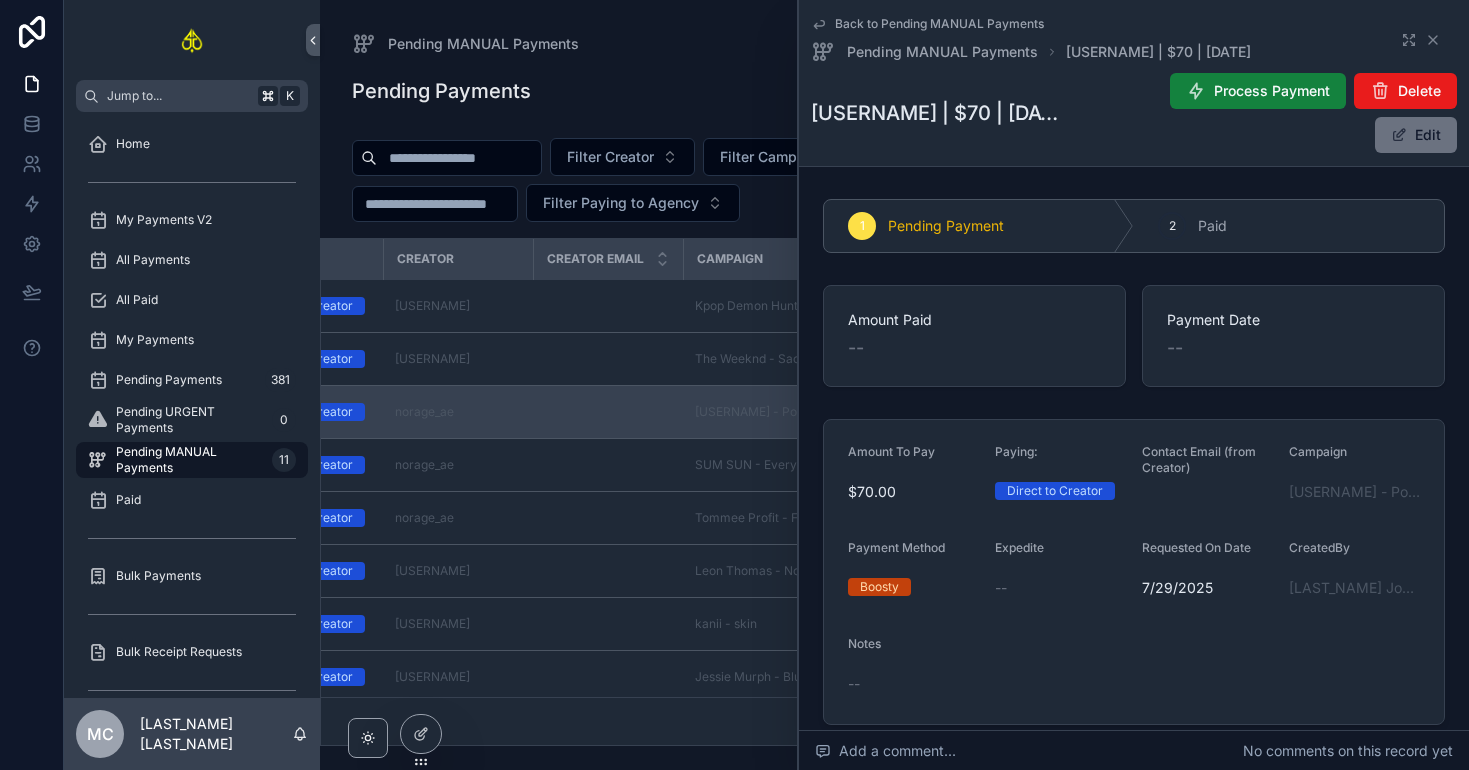click on "Process Payment" at bounding box center [1272, 91] 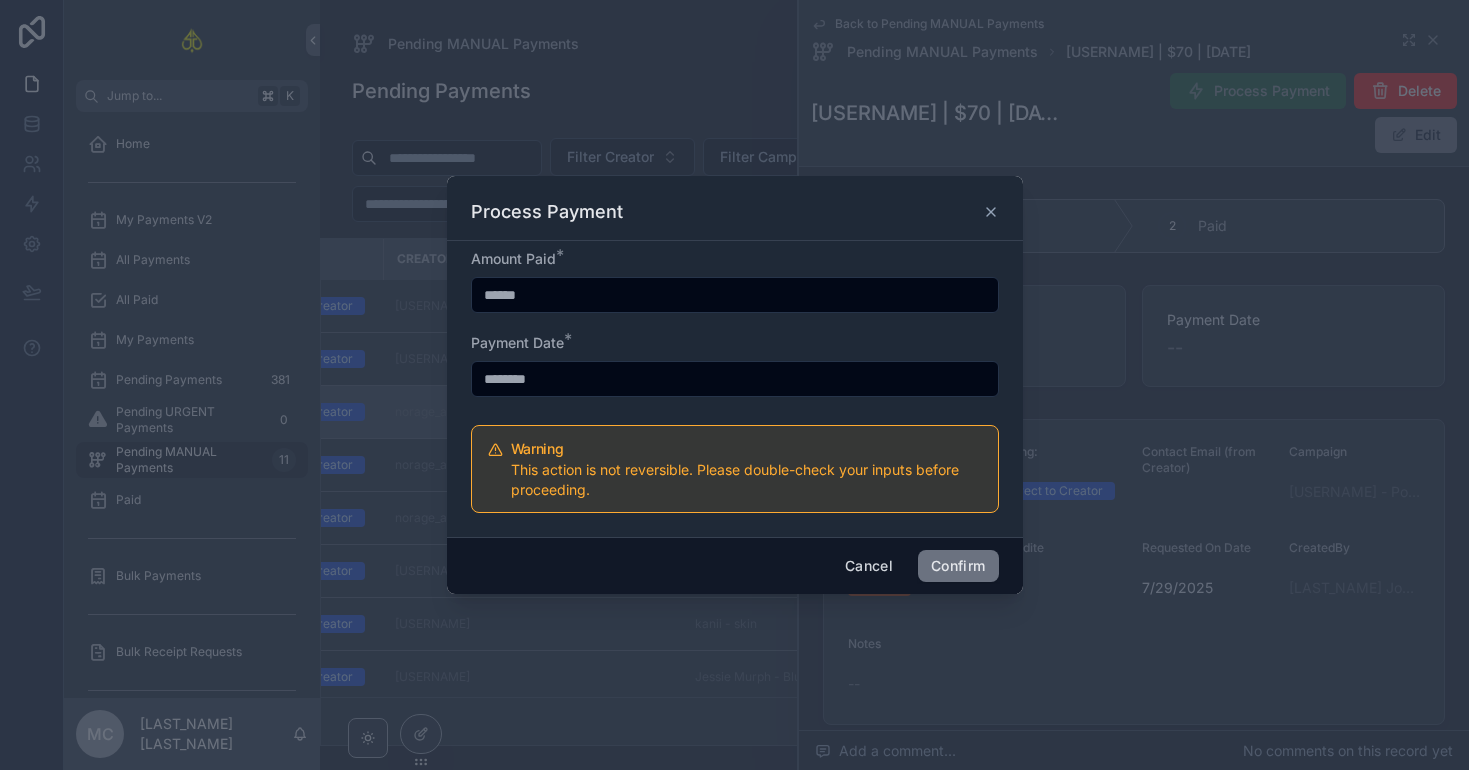 click on "Cancel Confirm" at bounding box center [735, 565] 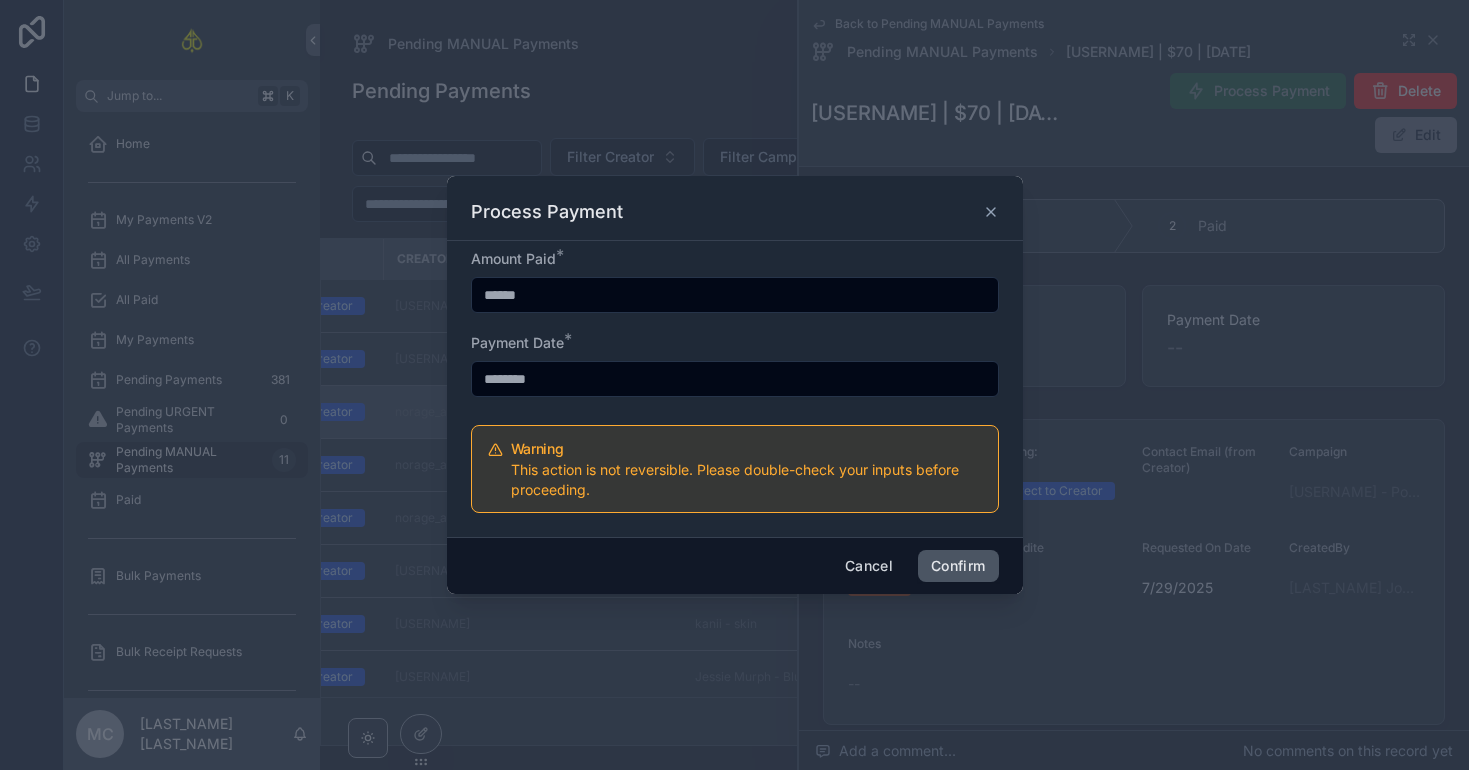 click on "Confirm" at bounding box center [958, 566] 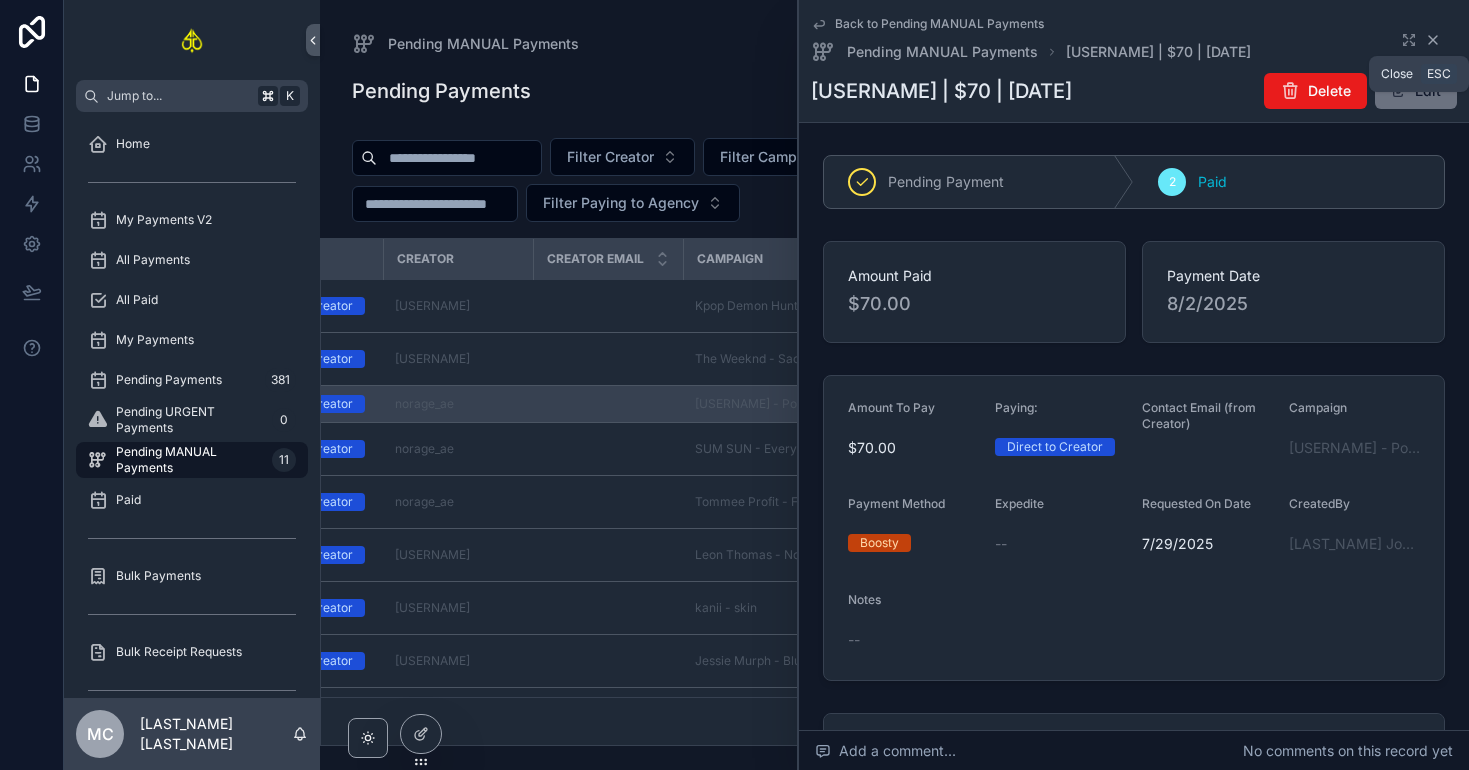 click 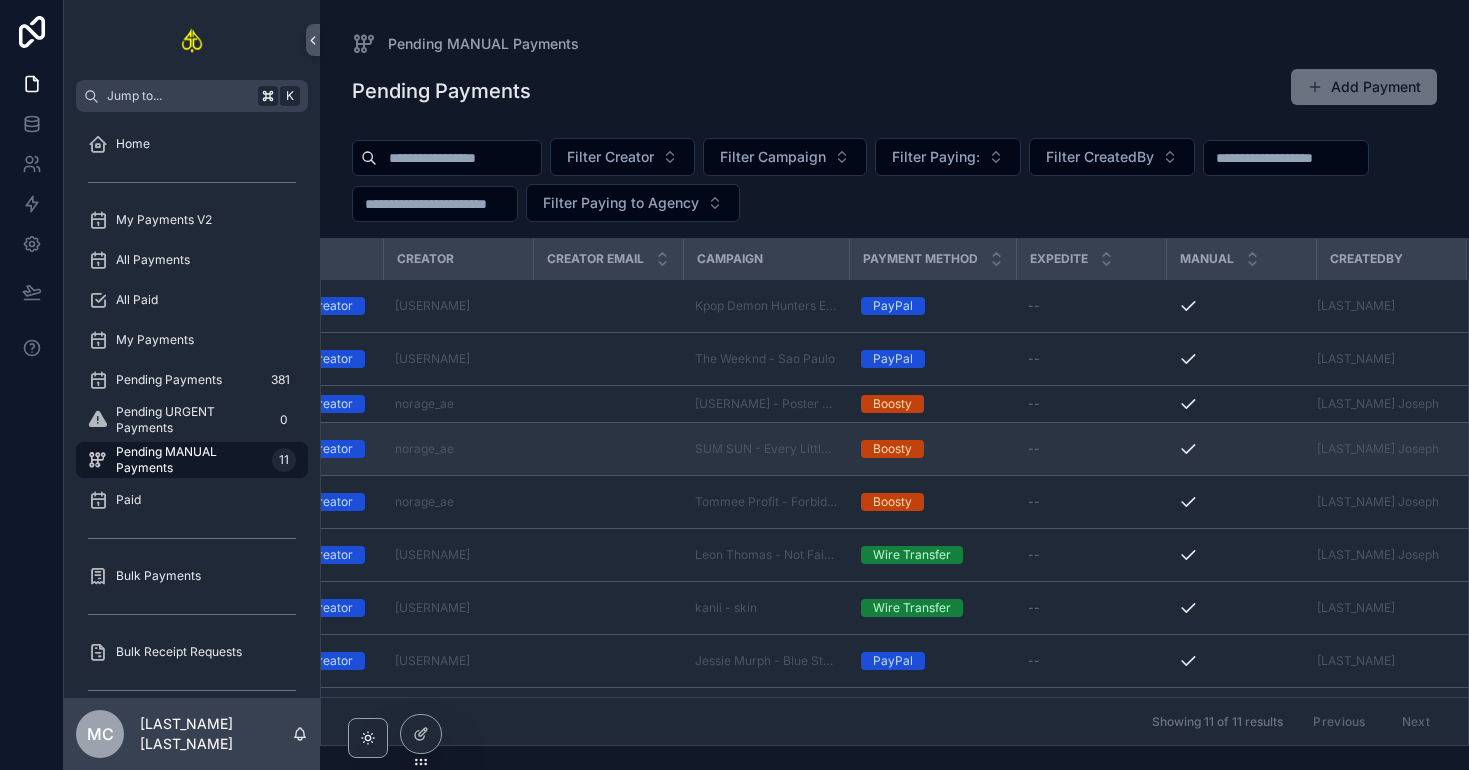 click on "Boosty" at bounding box center (932, 449) 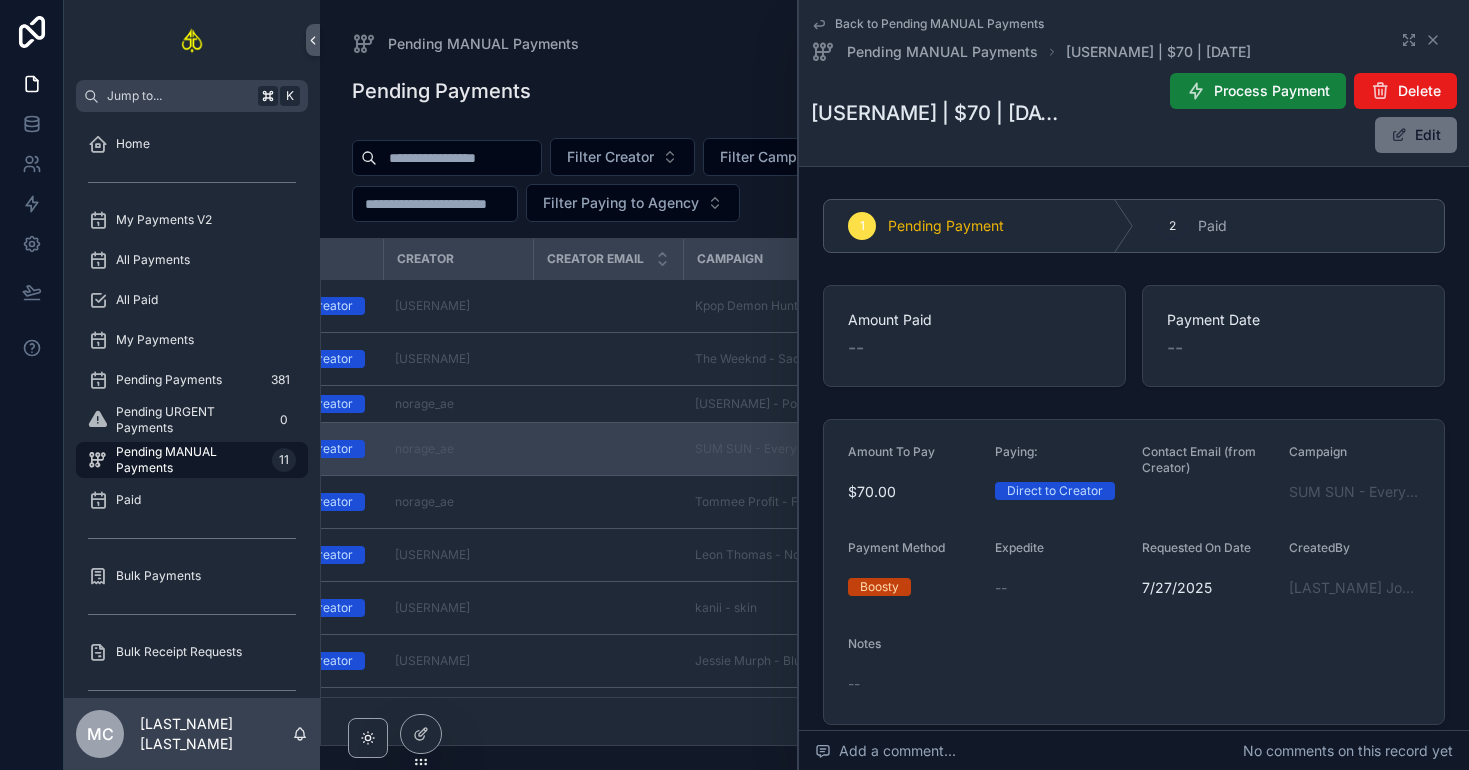 click on "Process Payment" at bounding box center (1272, 91) 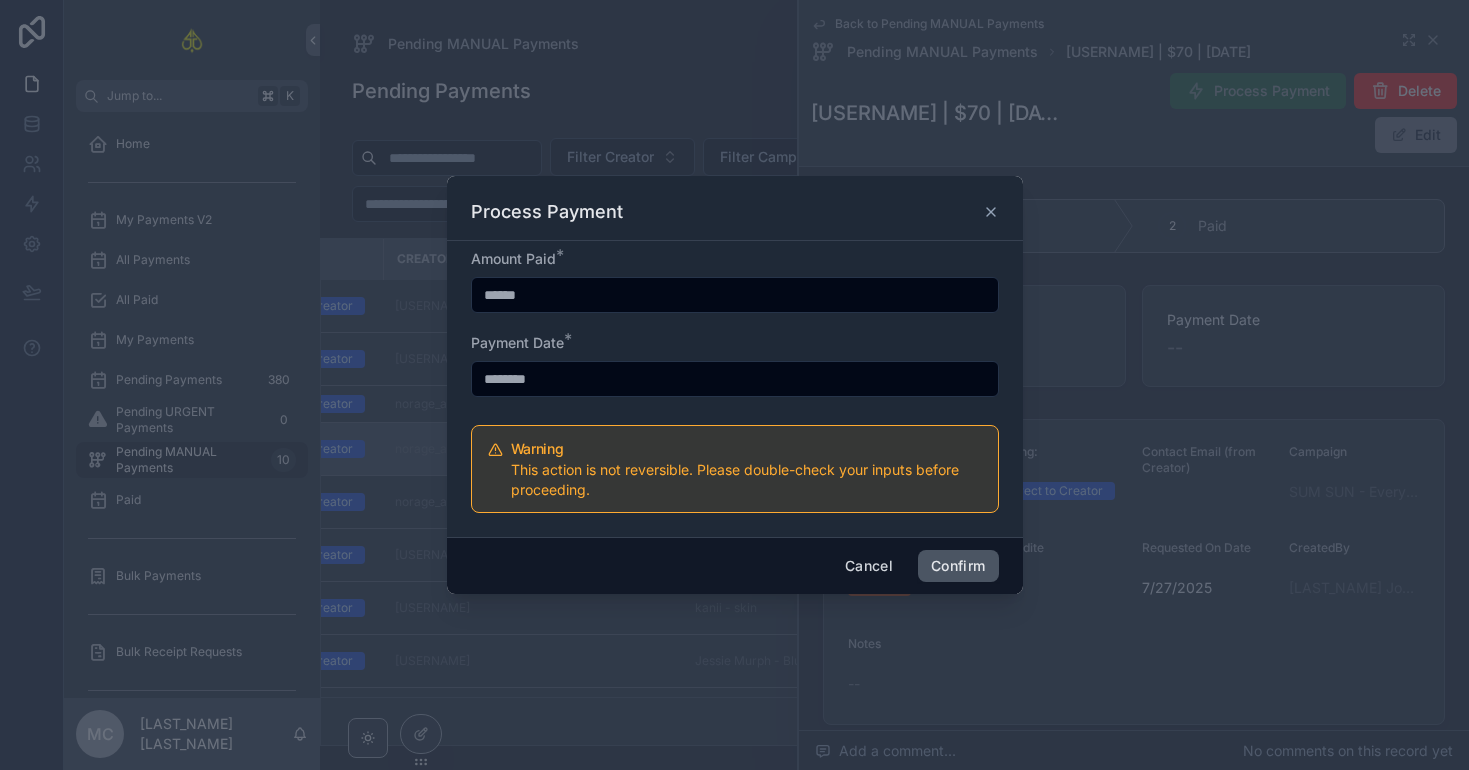 click on "Confirm" at bounding box center [958, 566] 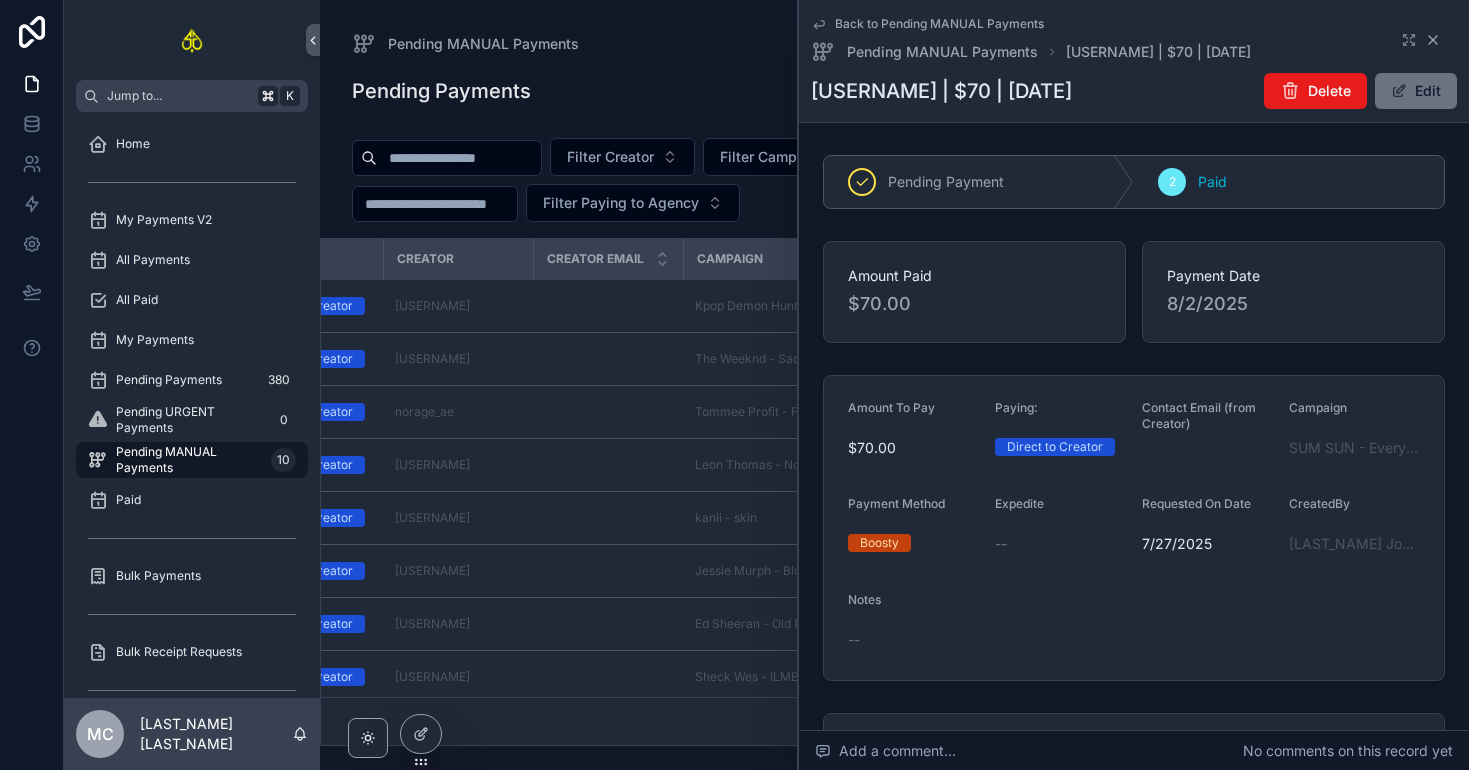 click 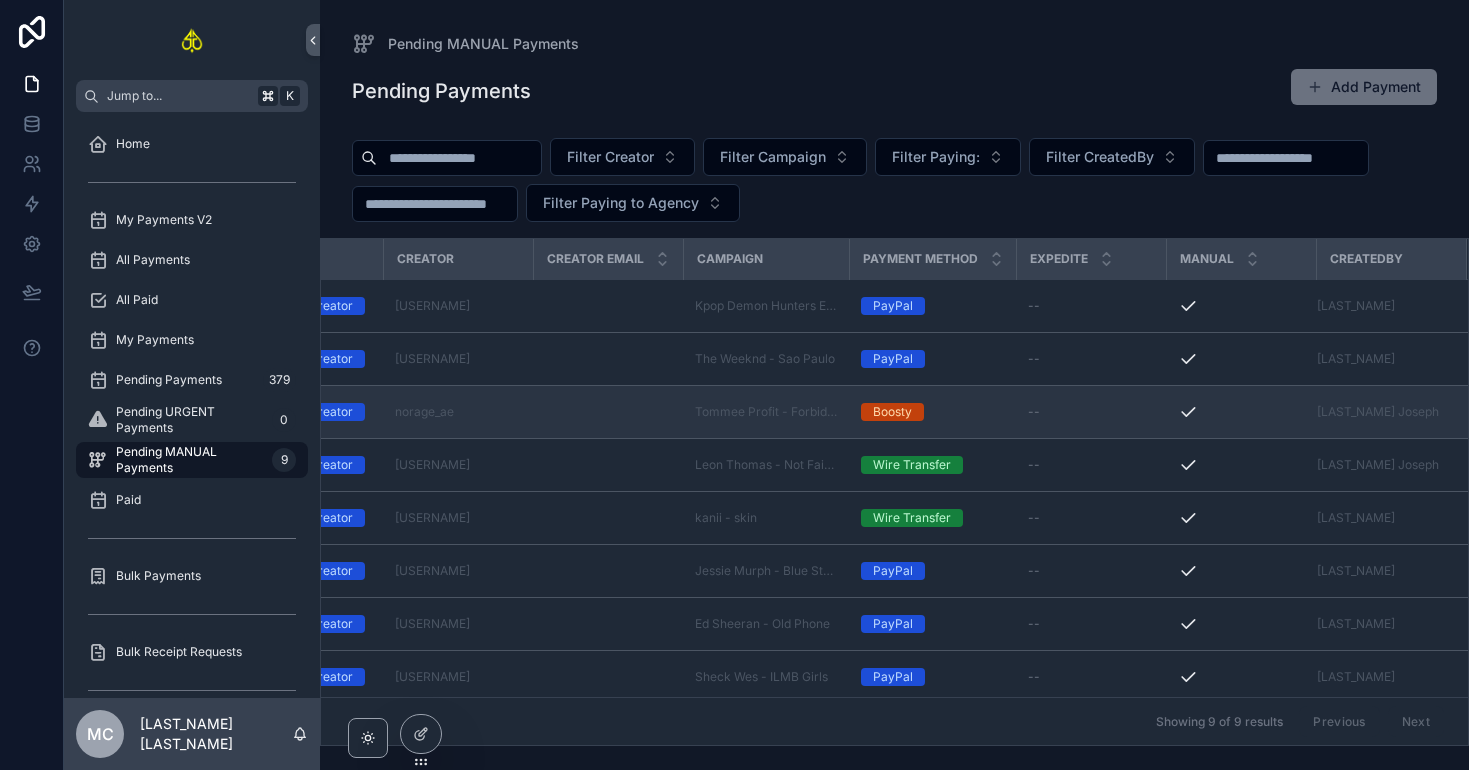 click on "--" at bounding box center [1091, 412] 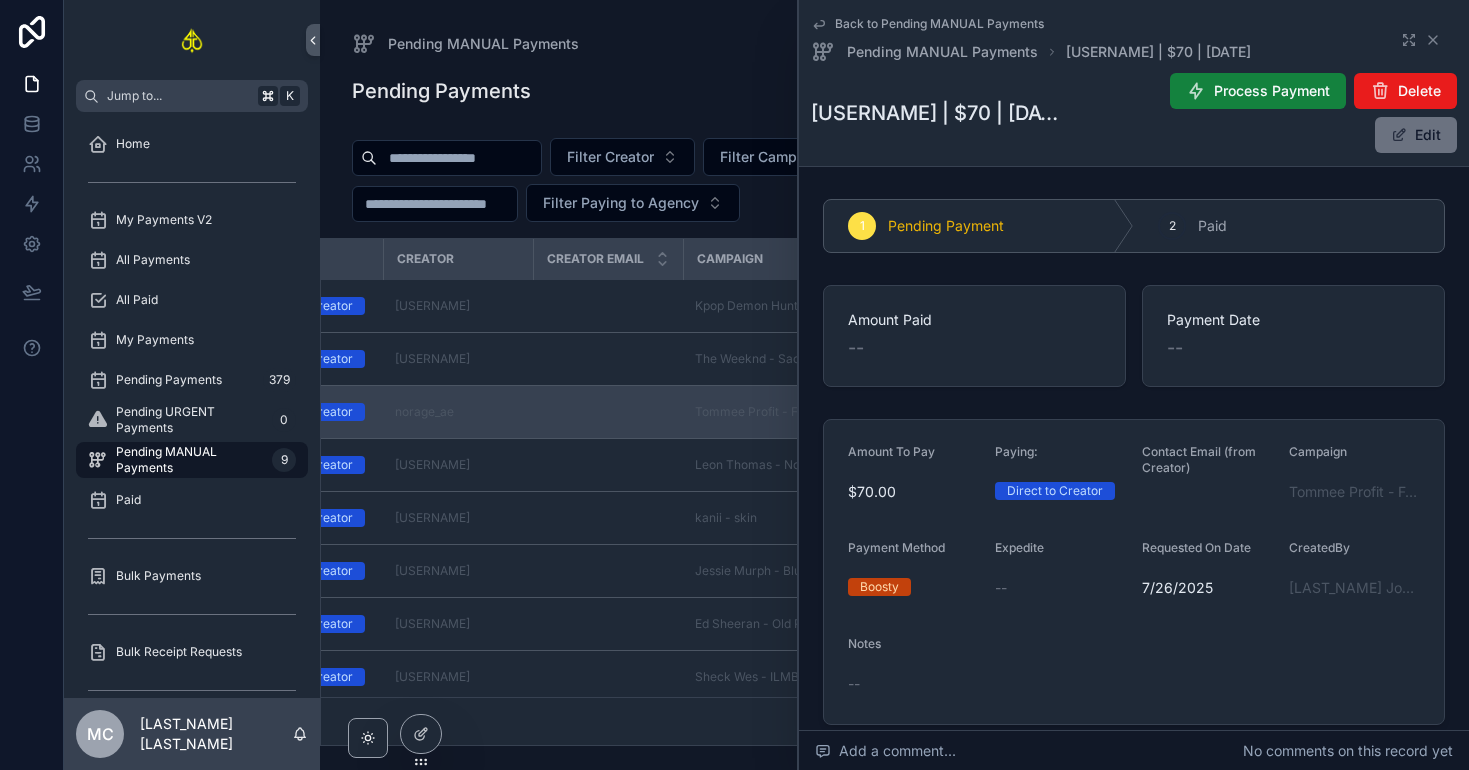 click on "Process Payment" at bounding box center (1272, 91) 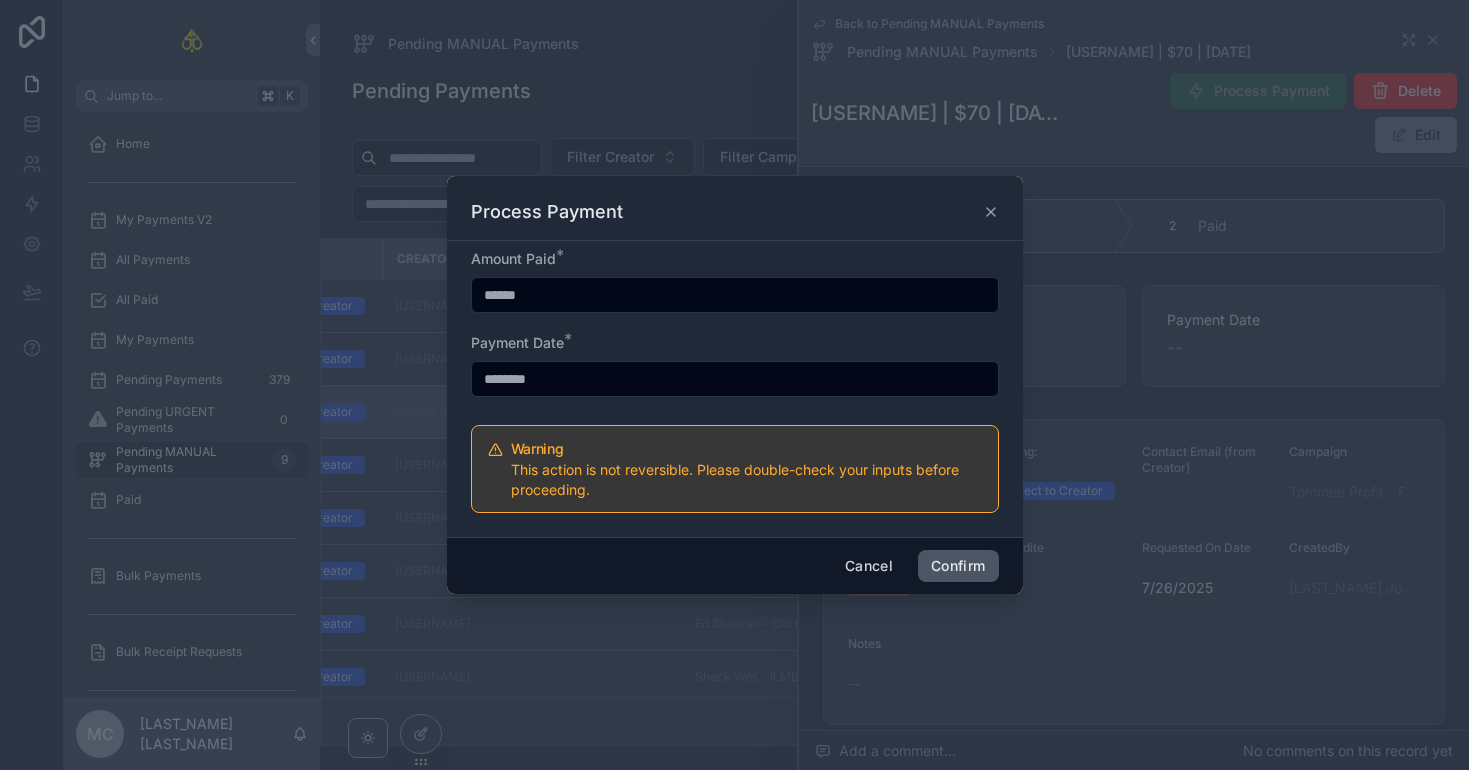 click on "Confirm" at bounding box center [958, 566] 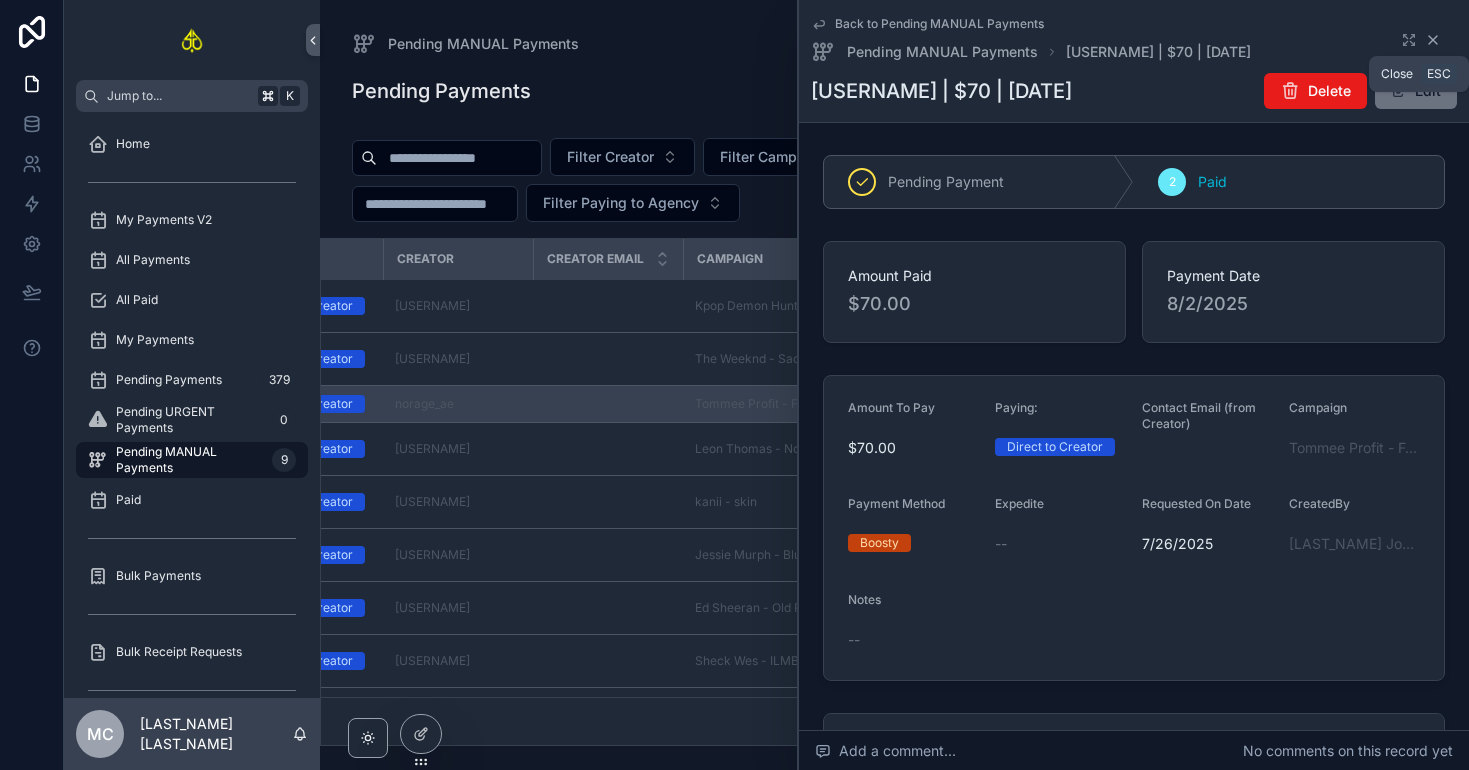 click 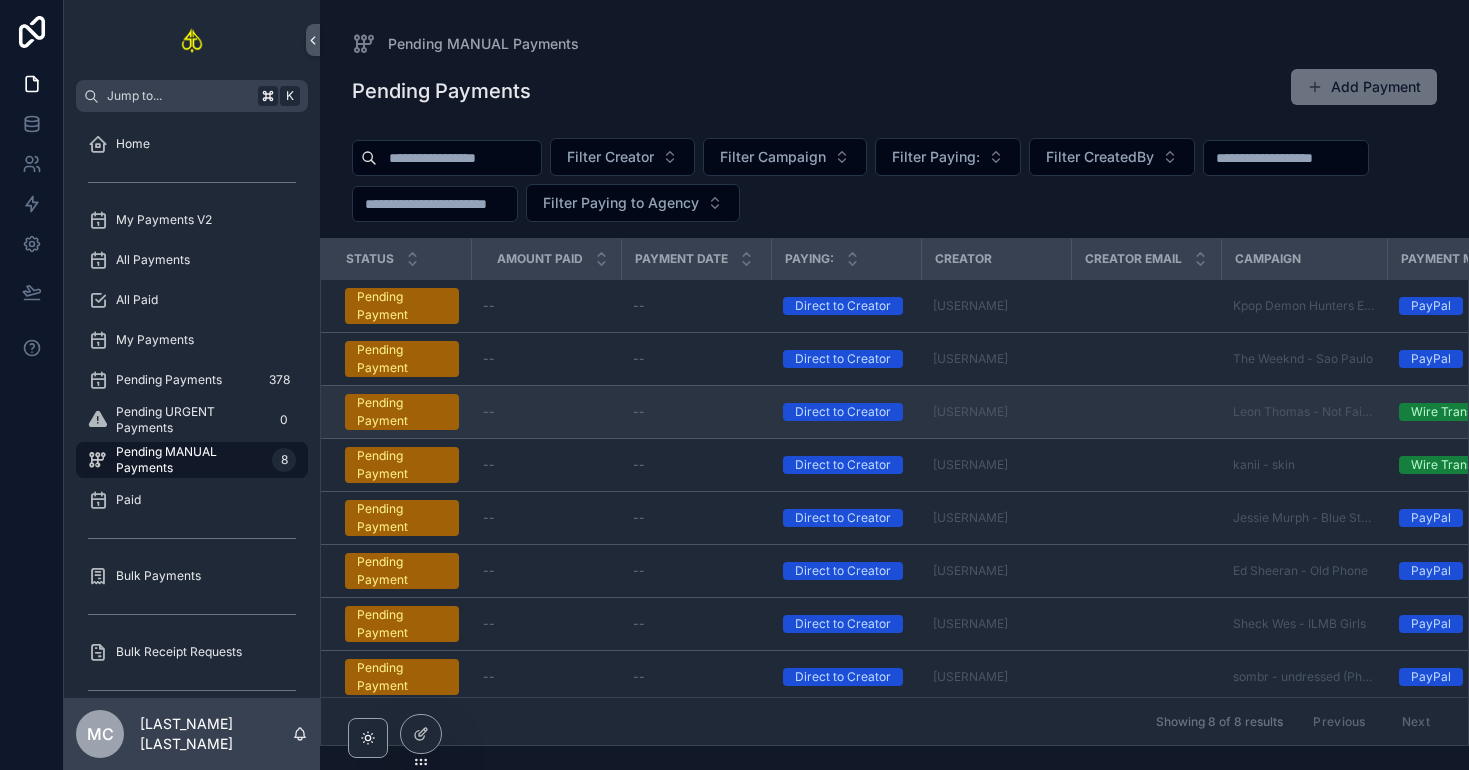 scroll, scrollTop: 0, scrollLeft: 538, axis: horizontal 